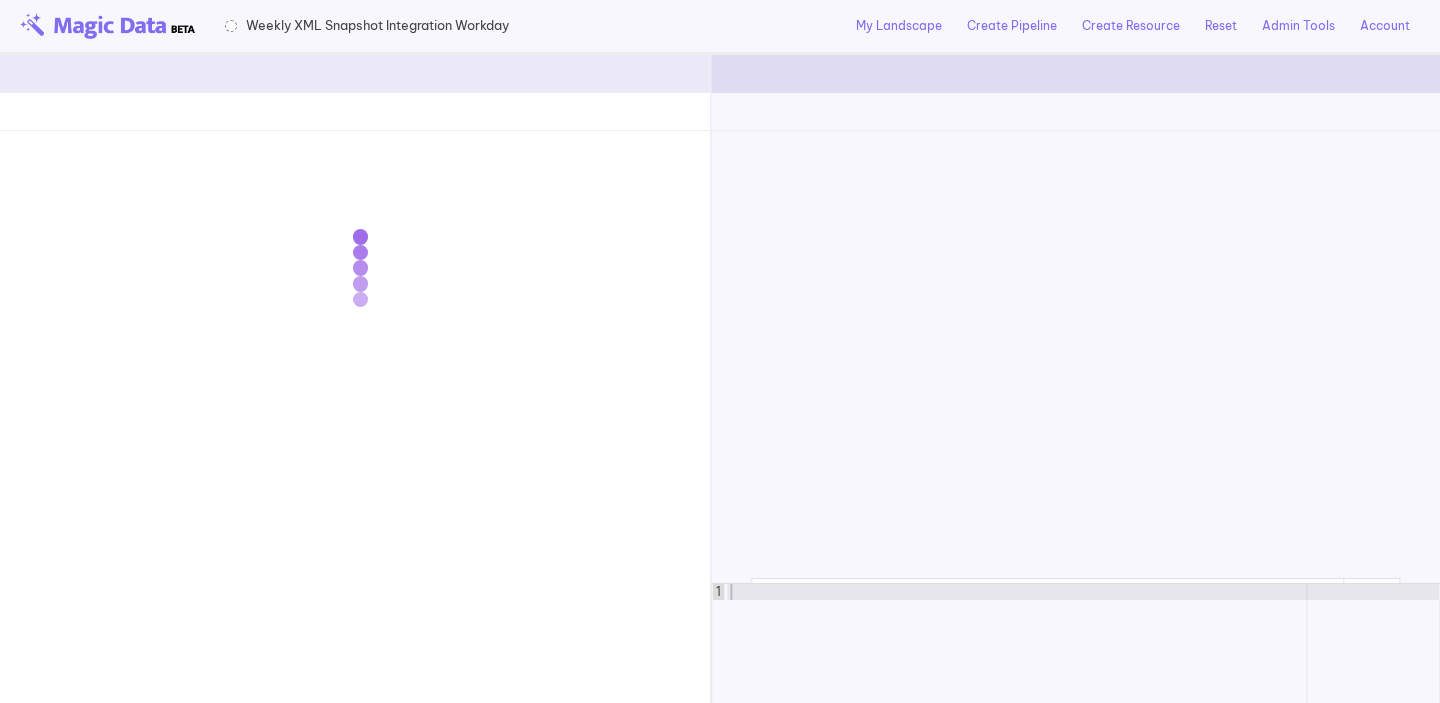 scroll, scrollTop: 0, scrollLeft: 0, axis: both 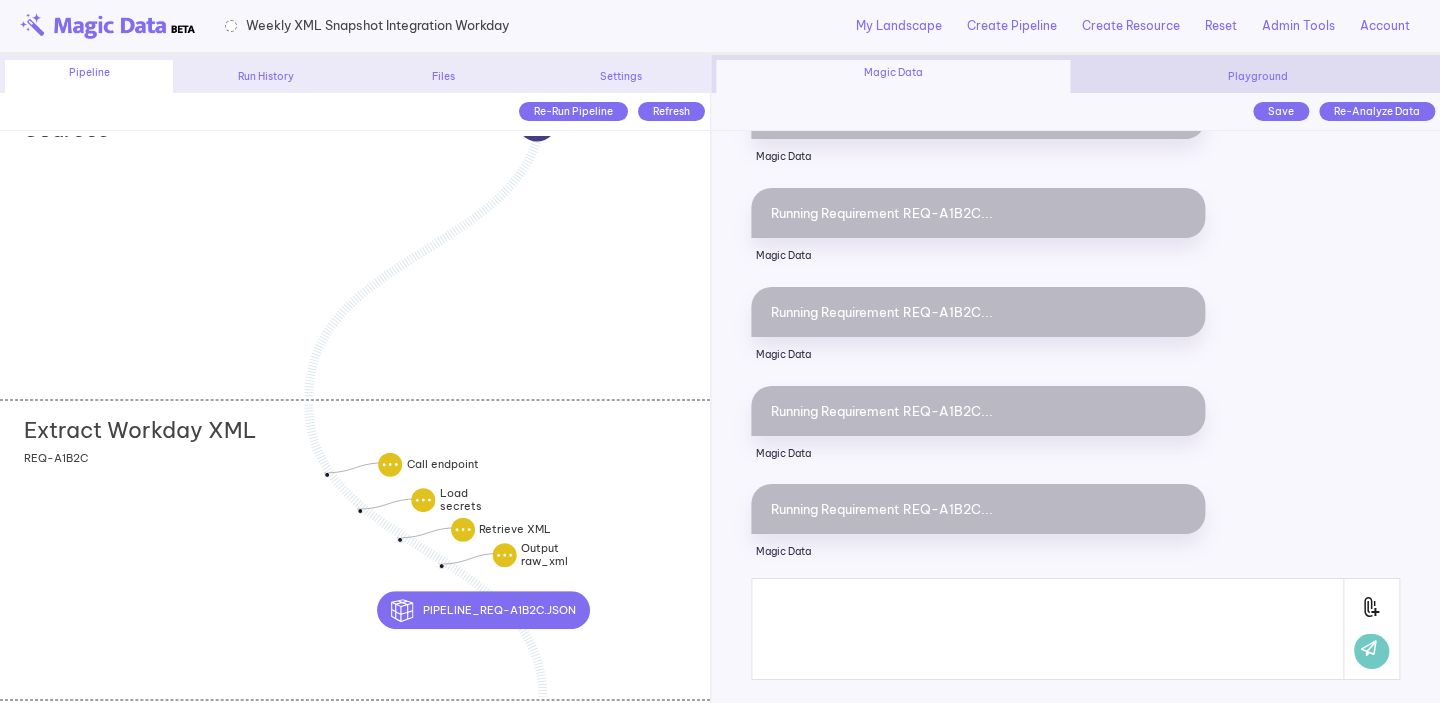 click on "Extract Workday XML add section adding new section add section adding new section REQ-A1B2C" at bounding box center (355, 550) 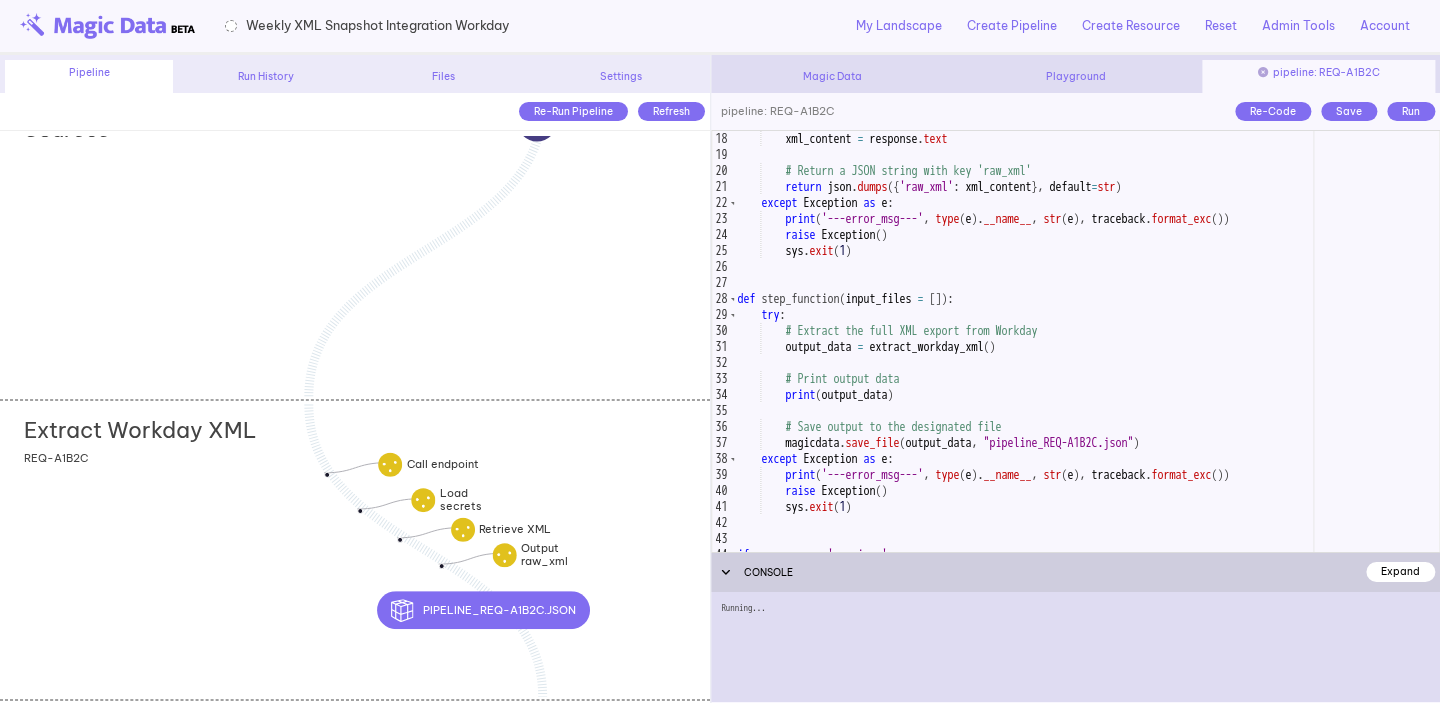 scroll, scrollTop: 282, scrollLeft: 0, axis: vertical 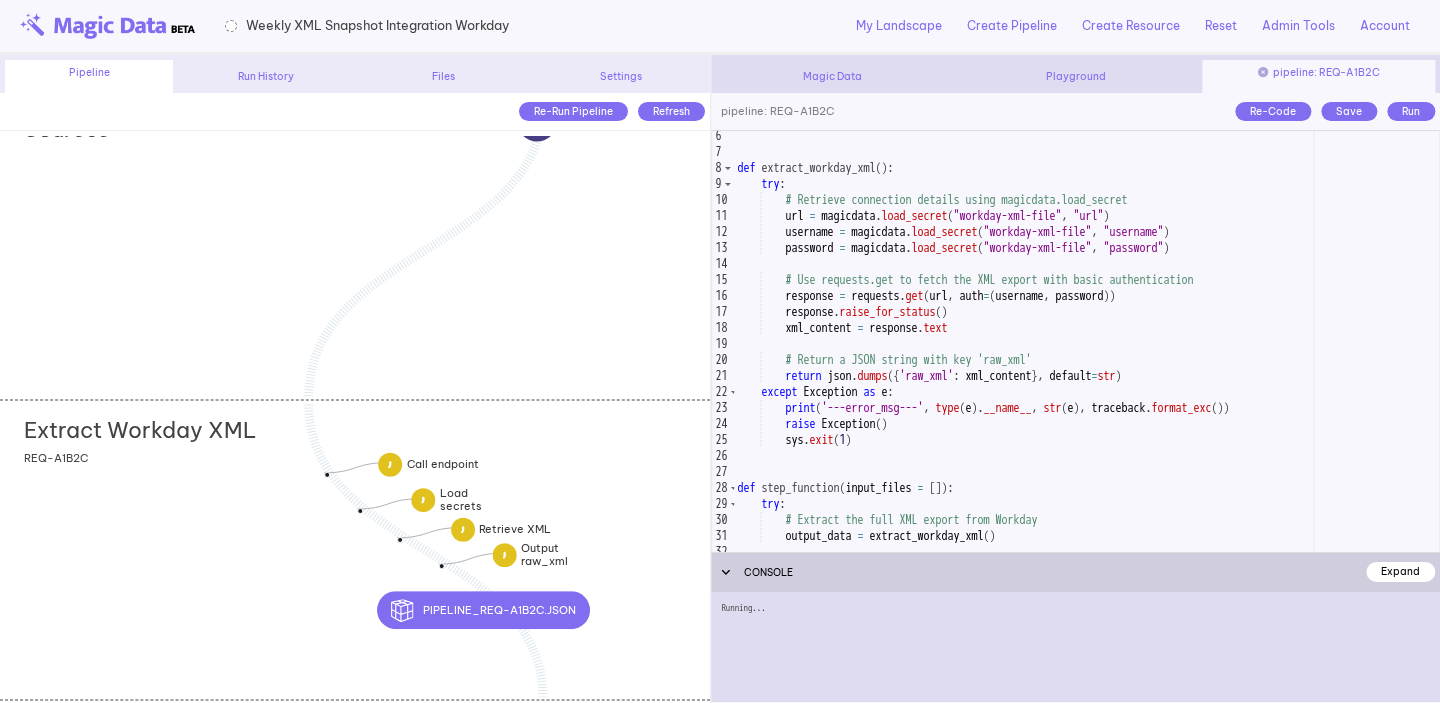 click on "def   extract_workday_xml ( ) :      try :           # Retrieve connection details using magicdata.load_secret           url   =   magicdata . load_secret ( "workday-xml-file" ,   "url" )           username   =   magicdata . load_secret ( "workday-xml-file" ,   "username" )           password   =   magicdata . load_secret ( "workday-xml-file" ,   "password" )           # Use requests.get to fetch the XML export with basic authentication           response   =   requests . get ( url ,   auth = ( username ,   password ))           response . raise_for_status ( )           xml_content   =   response . text           # Return a JSON string with key 'raw_xml'           return   json . dumps ({ 'raw_xml' :   xml_content } ,   default = str )      except   Exception   as   e :           print ( '---error_msg---' ,   type ( e ) . __name__ ,   str ( e ) ,   traceback . format_exc ( ))           raise   Exception ( )           sys . exit ( 1 ) def   step_function ( input_files   =   [ ]) :      try :                  =" at bounding box center [1087, 354] 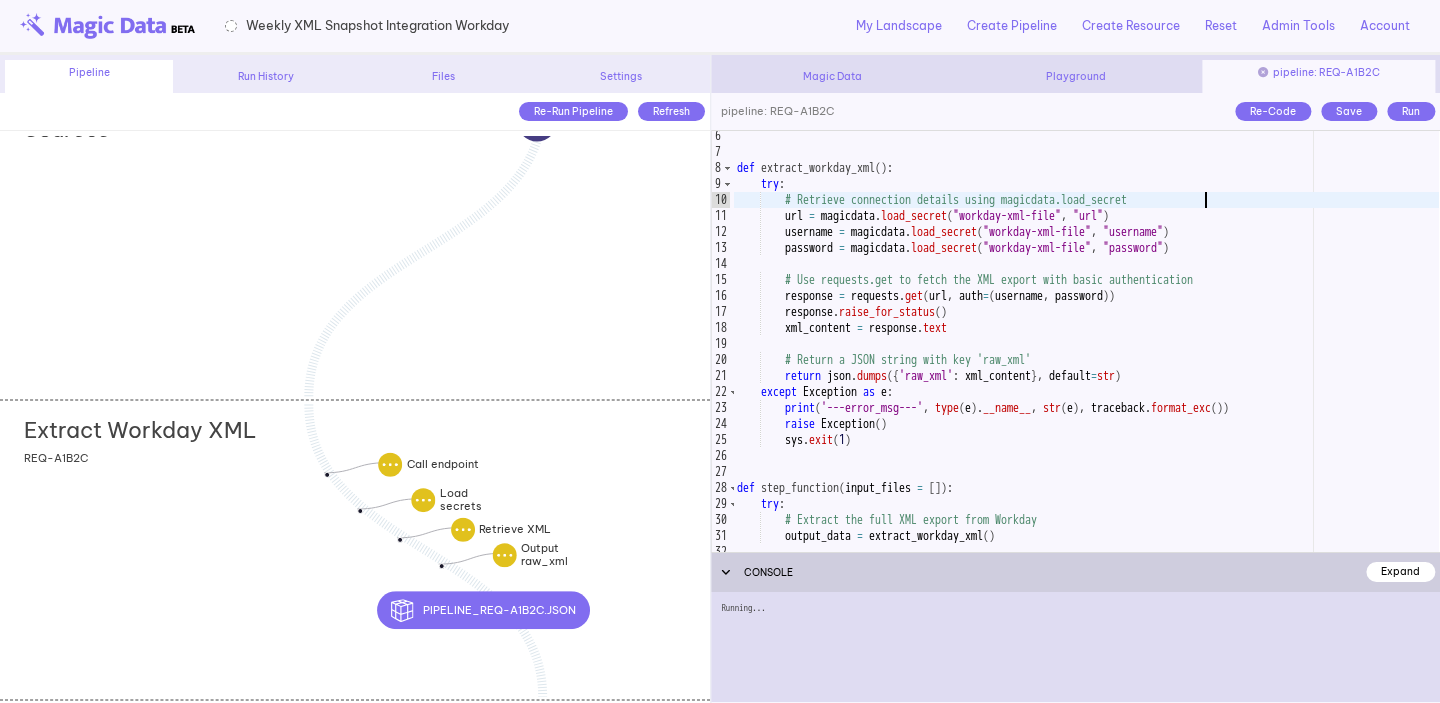 click on "def   extract_workday_xml ( ) :      try :           # Retrieve connection details using magicdata.load_secret           url   =   magicdata . load_secret ( "workday-xml-file" ,   "url" )           username   =   magicdata . load_secret ( "workday-xml-file" ,   "username" )           password   =   magicdata . load_secret ( "workday-xml-file" ,   "password" )           # Use requests.get to fetch the XML export with basic authentication           response   =   requests . get ( url ,   auth = ( username ,   password ))           response . raise_for_status ( )           xml_content   =   response . text           # Return a JSON string with key 'raw_xml'           return   json . dumps ({ 'raw_xml' :   xml_content } ,   default = str )      except   Exception   as   e :           print ( '---error_msg---' ,   type ( e ) . __name__ ,   str ( e ) ,   traceback . format_exc ( ))           raise   Exception ( )           sys . exit ( 1 ) def   step_function ( input_files   =   [ ]) :      try :                  =" at bounding box center [1087, 354] 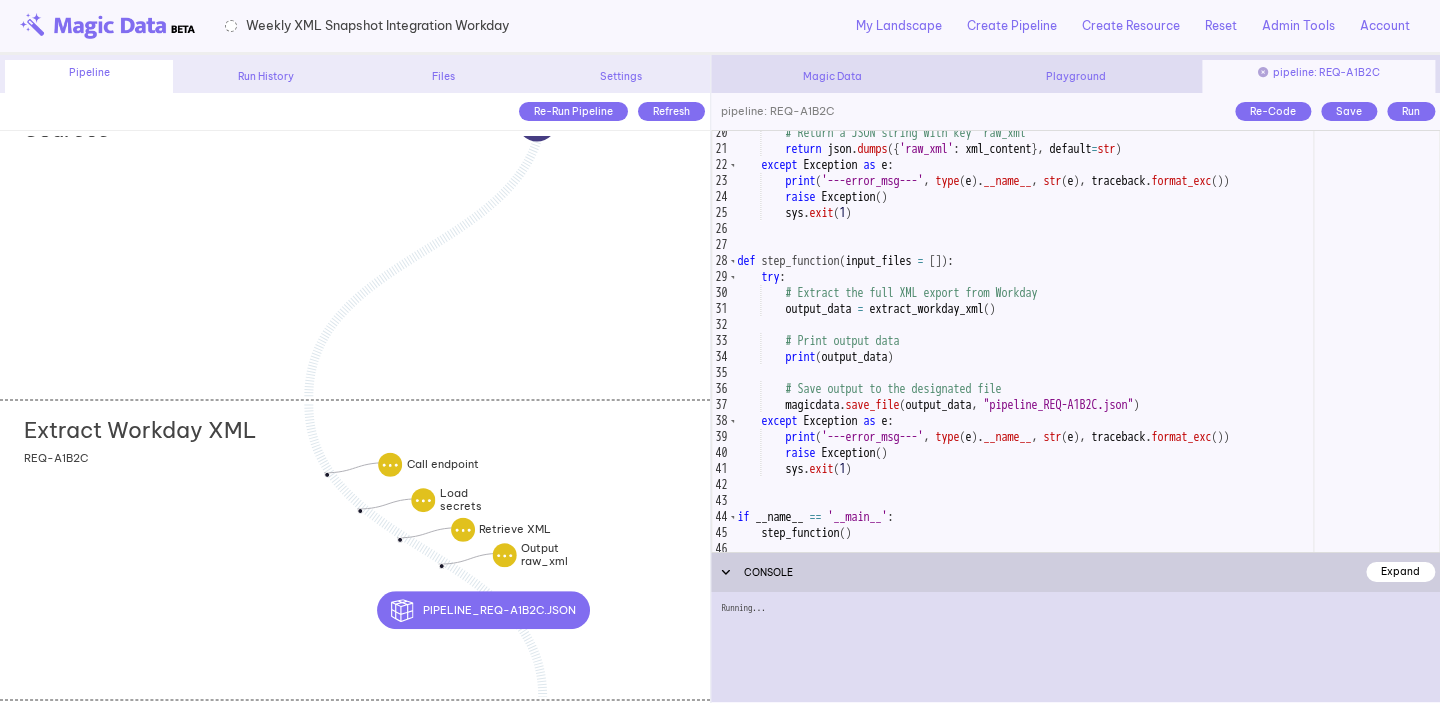 scroll, scrollTop: 315, scrollLeft: 0, axis: vertical 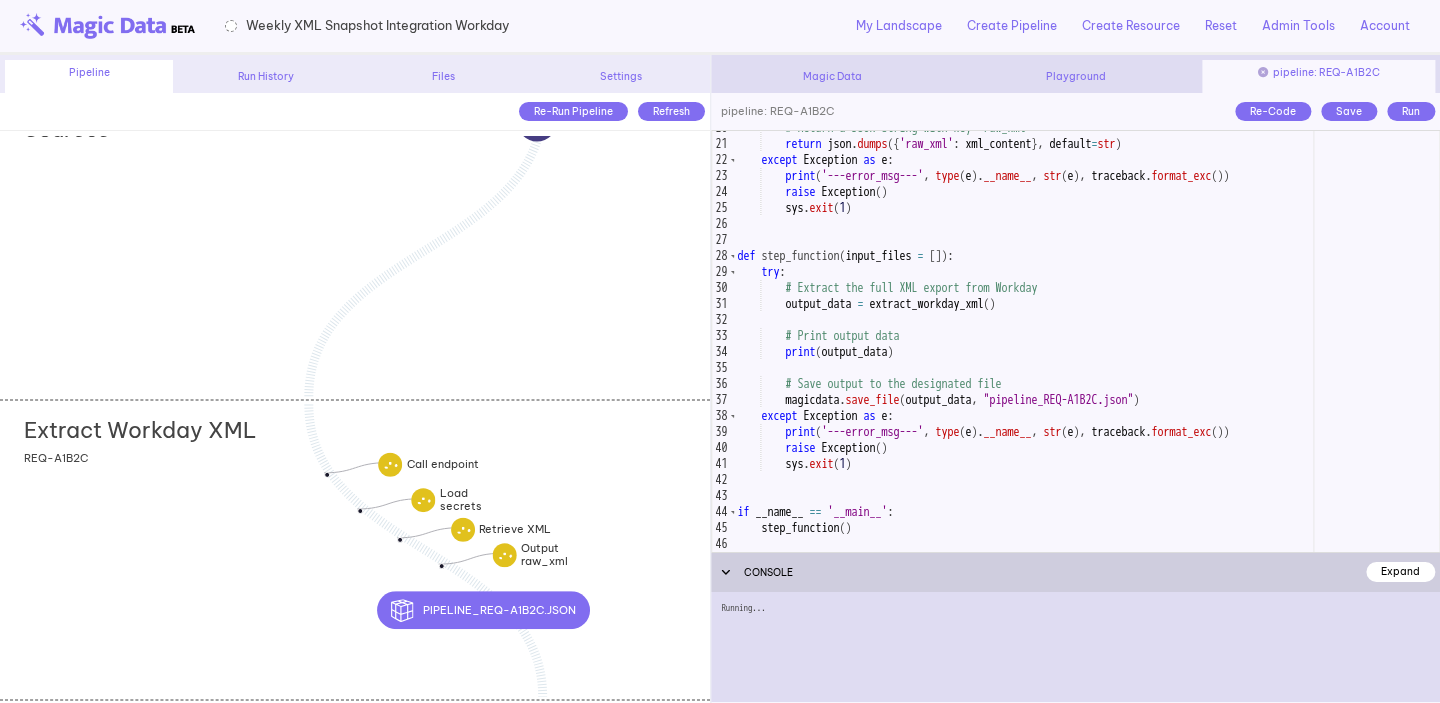 click on "# Return a JSON string with key 'raw_xml'           return   json . dumps ({ 'raw_xml' :   xml_content } ,   default = str )      except   Exception   as   e :           print ( '---error_msg---' ,   type ( e ) . __name__ ,   str ( e ) ,   traceback . format_exc ( ))           raise   Exception ( )           sys . exit ( 1 ) def   step_function ( input_files   =   [ ]) :      try :           # Extract the full XML export from Workday           output_data   =   extract_workday_xml ( )           # Print output data           print ( output_data )           # Save output to the designated file           magicdata . save_file ( output_data ,   "pipeline_REQ-A1B2C.json" )      except   Exception   as   e :           print ( '---error_msg---' ,   type ( e ) . __name__ ,   str ( e ) ,   traceback . format_exc ( ))           raise   Exception ( )           sys . exit ( 1 ) if   __name__   ==   '__main__' :      step_function ( )" at bounding box center (1087, 346) 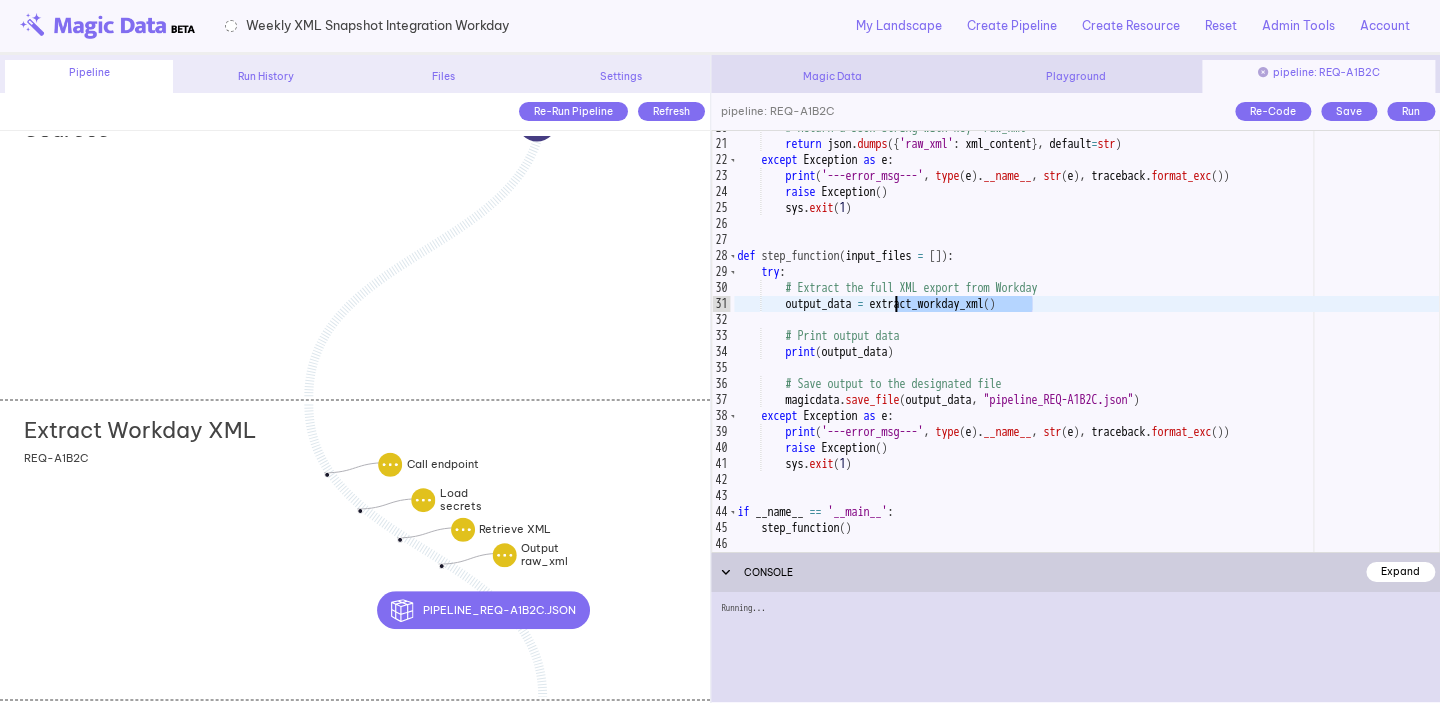 click on "# Return a JSON string with key 'raw_xml'           return   json . dumps ({ 'raw_xml' :   xml_content } ,   default = str )      except   Exception   as   e :           print ( '---error_msg---' ,   type ( e ) . __name__ ,   str ( e ) ,   traceback . format_exc ( ))           raise   Exception ( )           sys . exit ( 1 ) def   step_function ( input_files   =   [ ]) :      try :           # Extract the full XML export from Workday           output_data   =   extract_workday_xml ( )           # Print output data           print ( output_data )           # Save output to the designated file           magicdata . save_file ( output_data ,   "pipeline_REQ-A1B2C.json" )      except   Exception   as   e :           print ( '---error_msg---' ,   type ( e ) . __name__ ,   str ( e ) ,   traceback . format_exc ( ))           raise   Exception ( )           sys . exit ( 1 ) if   __name__   ==   '__main__' :      step_function ( )" at bounding box center (1087, 346) 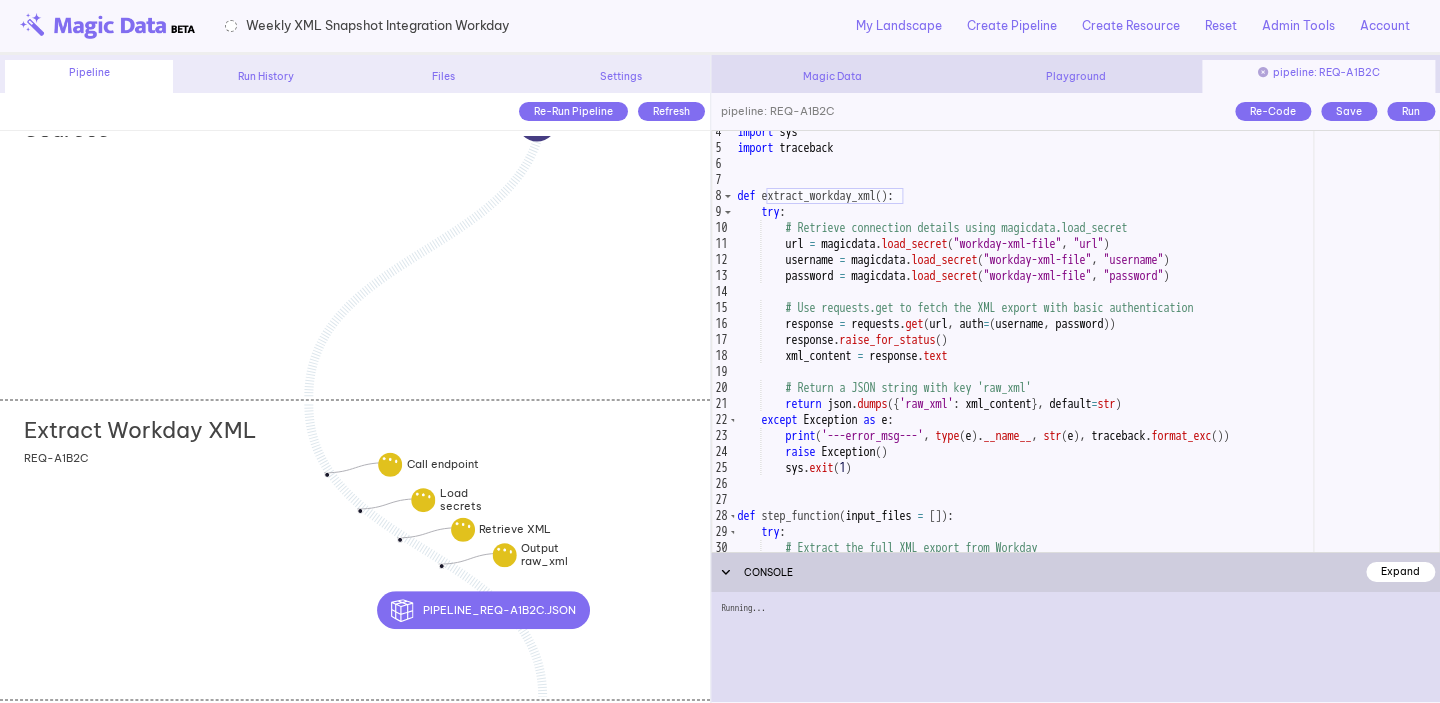 scroll, scrollTop: 51, scrollLeft: 0, axis: vertical 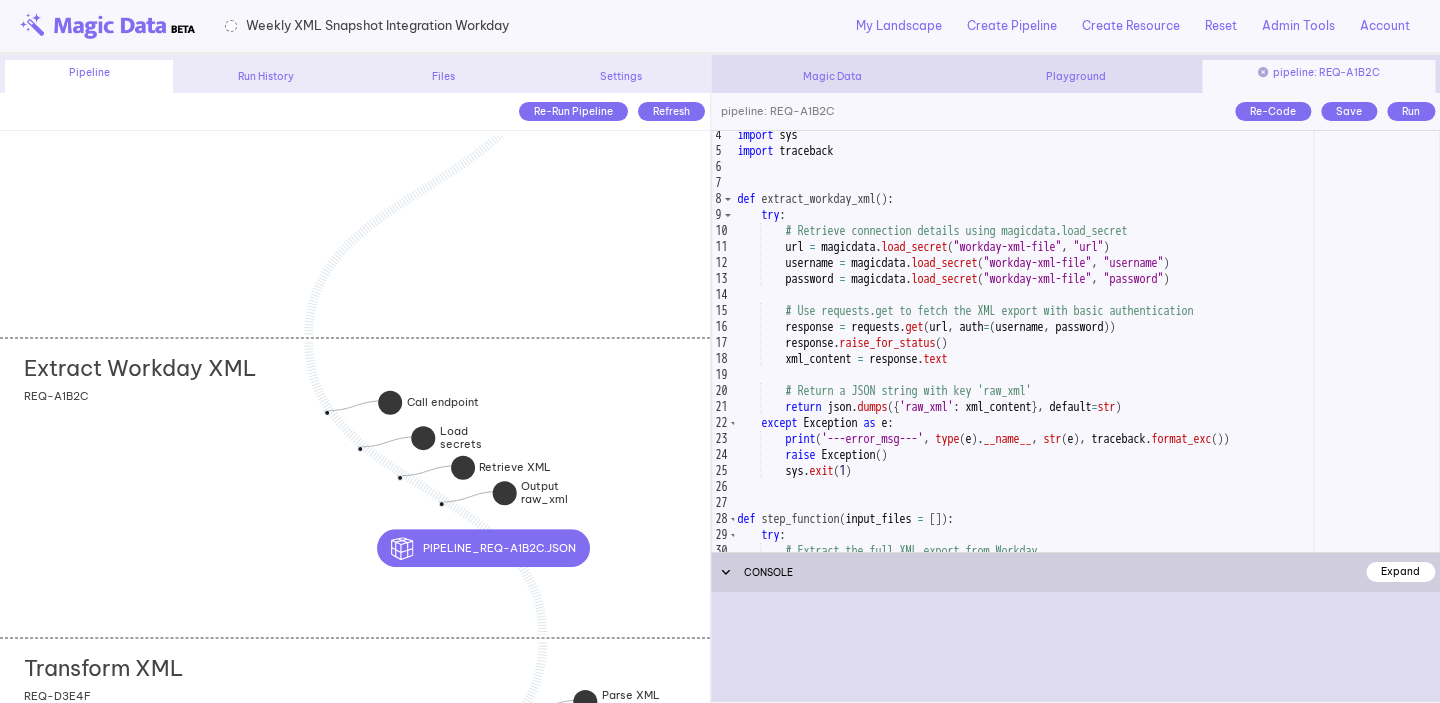 click on "Expand" at bounding box center [1400, 571] 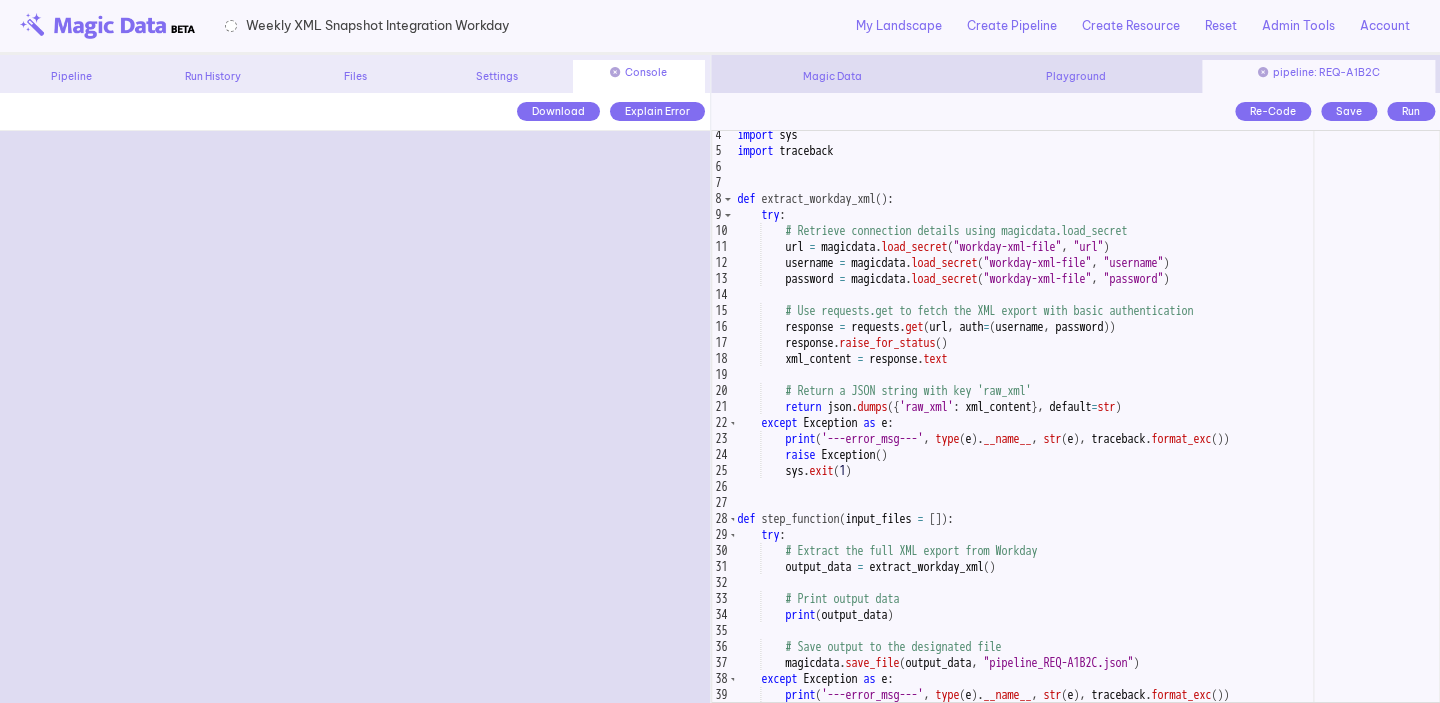 click on "import   sys import   traceback def   extract_workday_xml ( ) :      try :           # Retrieve connection details using magicdata.load_secret           url   =   magicdata . load_secret ( "workday-xml-file" ,   "url" )           username   =   magicdata . load_secret ( "workday-xml-file" ,   "username" )           password   =   magicdata . load_secret ( "workday-xml-file" ,   "password" )           # Use requests.get to fetch the XML export with basic authentication           response   =   requests . get ( url ,   auth = ( username ,   password ))           response . raise_for_status ( )           xml_content   =   response . text           # Return a JSON string with key 'raw_xml'           return   json . dumps ({ 'raw_xml' :   xml_content } ,   default = str )      except   Exception   as   e :           print ( '---error_msg---' ,   type ( e ) . __name__ ,   str ( e ) ,   traceback . format_exc ( ))           raise   Exception ( )           sys . exit ( 1 ) def   step_function ( input_files   =   [ ])" at bounding box center [1087, 428] 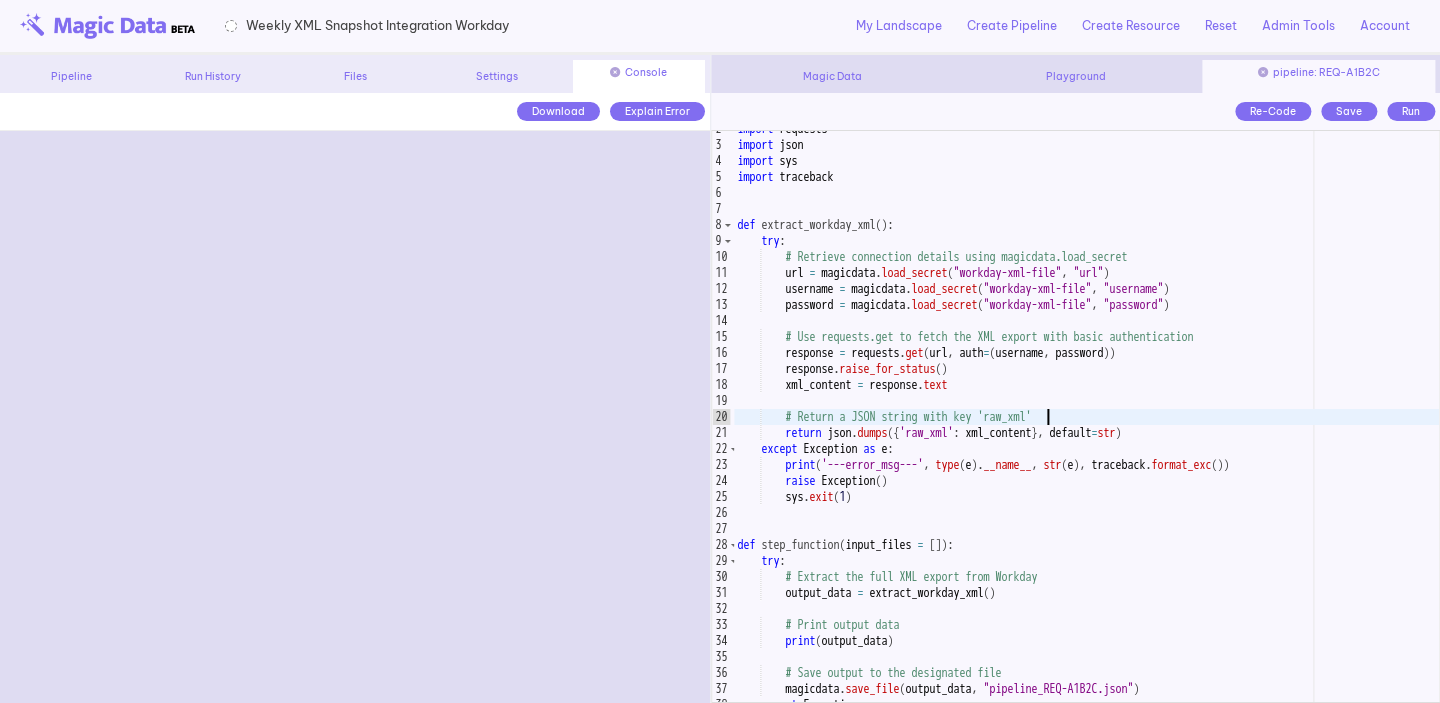 scroll, scrollTop: 26, scrollLeft: 0, axis: vertical 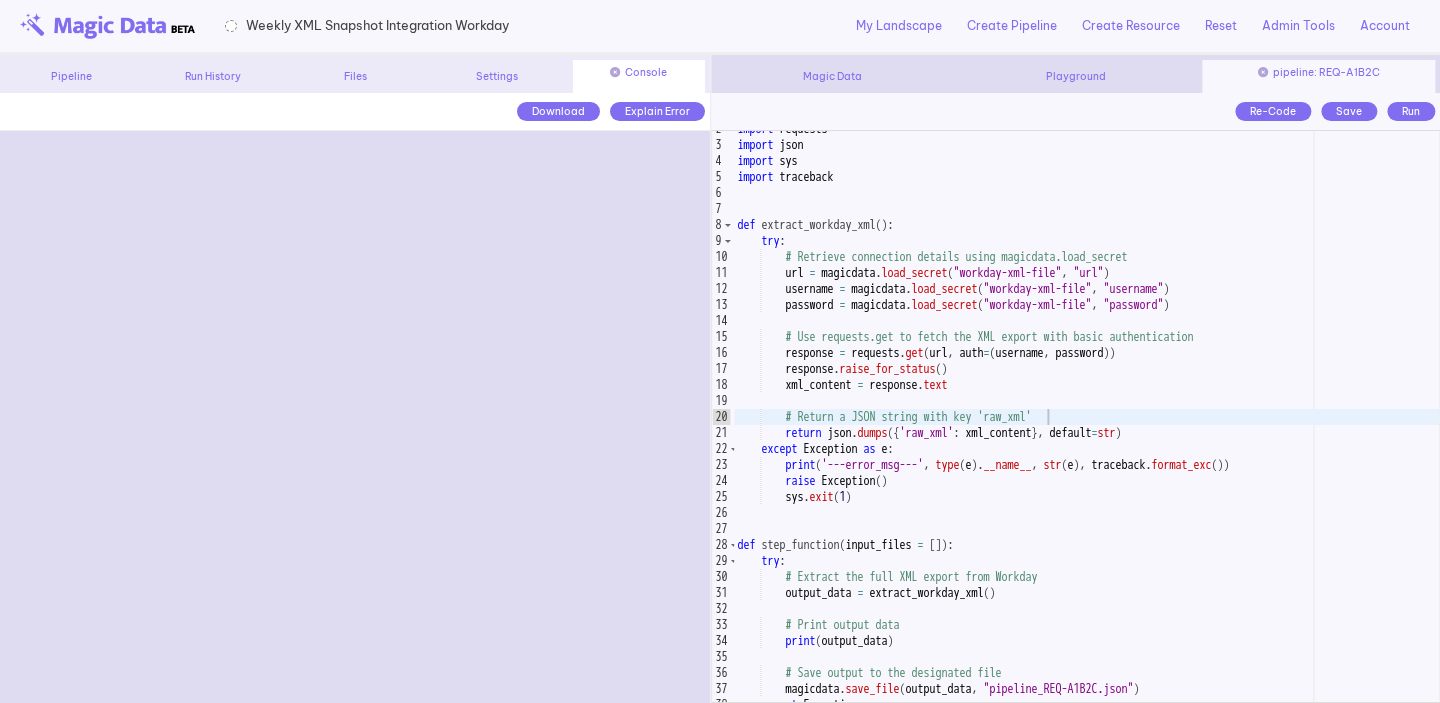 click on "Run" at bounding box center [1411, 111] 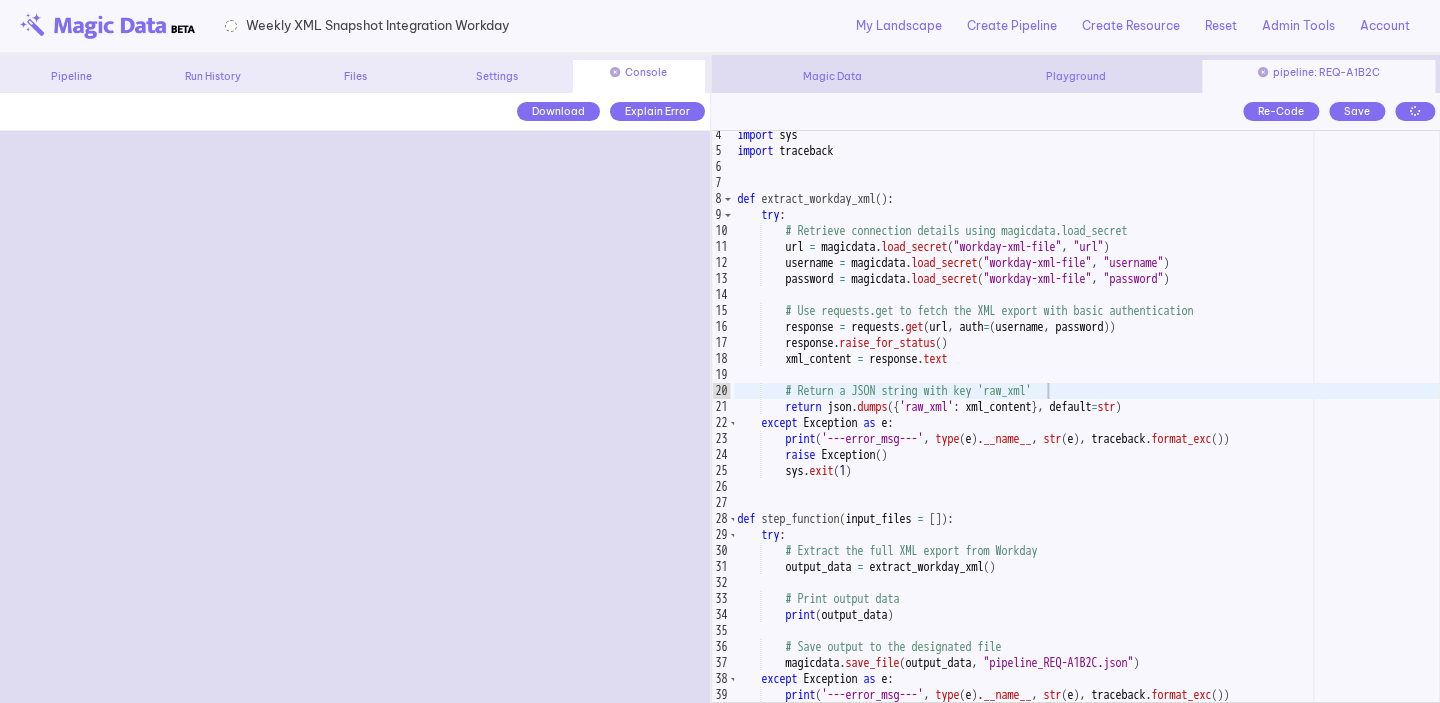 scroll, scrollTop: 52, scrollLeft: 0, axis: vertical 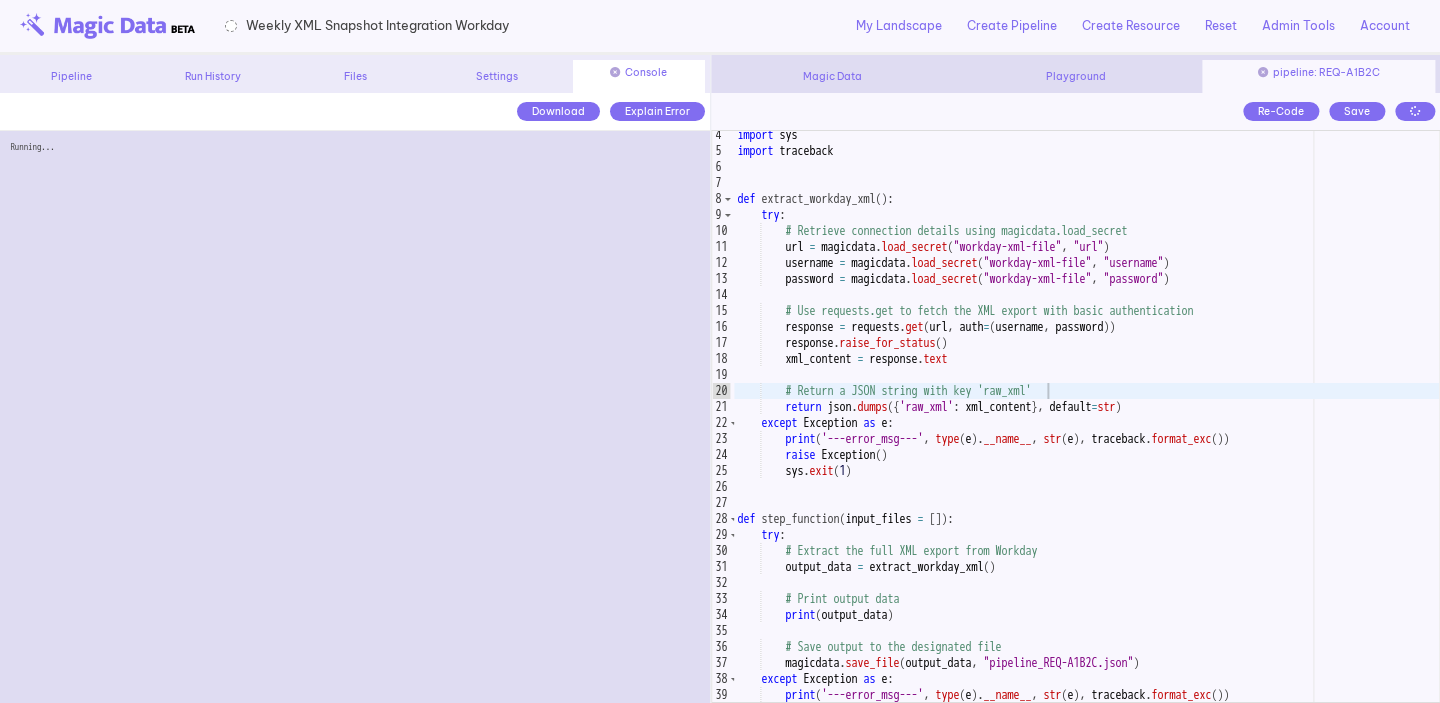 click on "import   sys import   traceback def   extract_workday_xml ( ) :      try :           # Retrieve connection details using magicdata.load_secret           url   =   magicdata . load_secret ( "workday-xml-file" ,   "url" )           username   =   magicdata . load_secret ( "workday-xml-file" ,   "username" )           password   =   magicdata . load_secret ( "workday-xml-file" ,   "password" )           # Use requests.get to fetch the XML export with basic authentication           response   =   requests . get ( url ,   auth = ( username ,   password ))           response . raise_for_status ( )           xml_content   =   response . text           # Return a JSON string with key 'raw_xml'           return   json . dumps ({ 'raw_xml' :   xml_content } ,   default = str )      except   Exception   as   e :           print ( '---error_msg---' ,   type ( e ) . __name__ ,   str ( e ) ,   traceback . format_exc ( ))           raise   Exception ( )           sys . exit ( 1 ) def   step_function ( input_files   =   [ ])" at bounding box center [1087, 428] 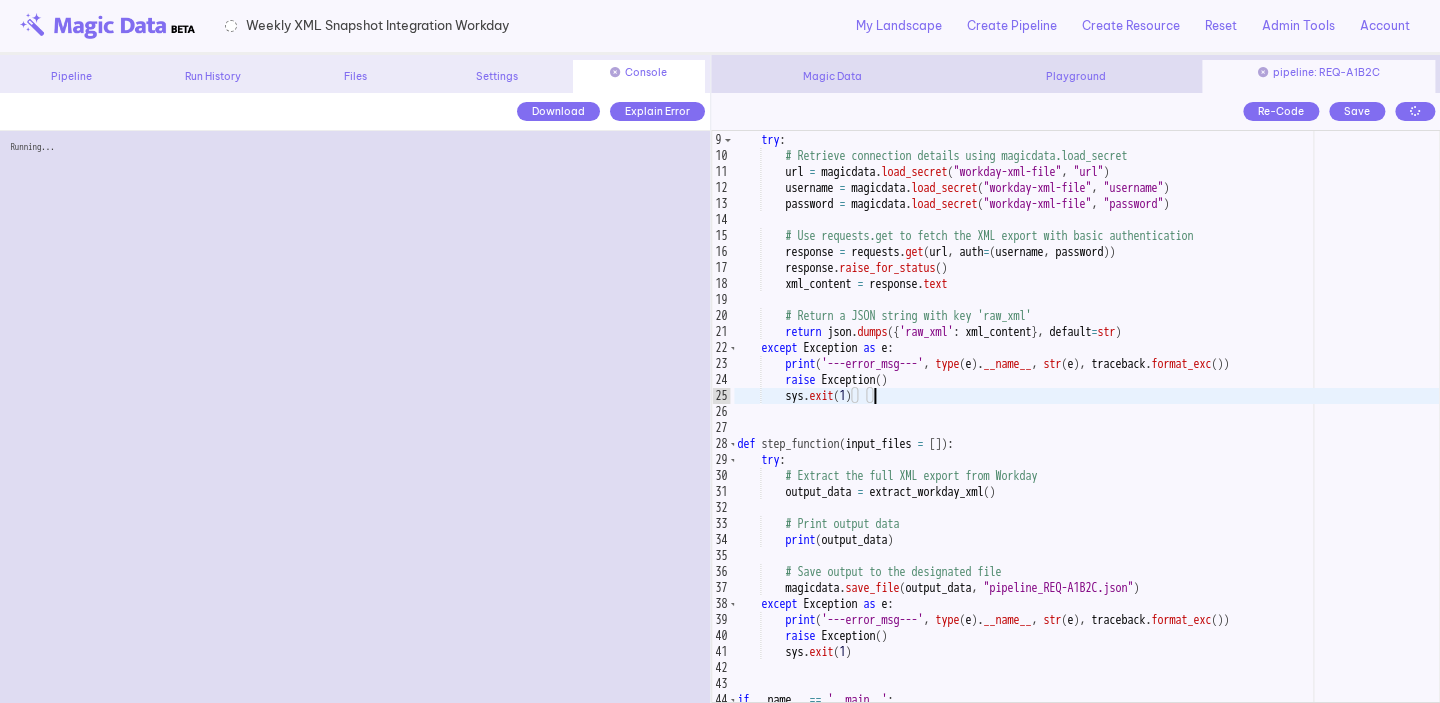 scroll, scrollTop: 126, scrollLeft: 0, axis: vertical 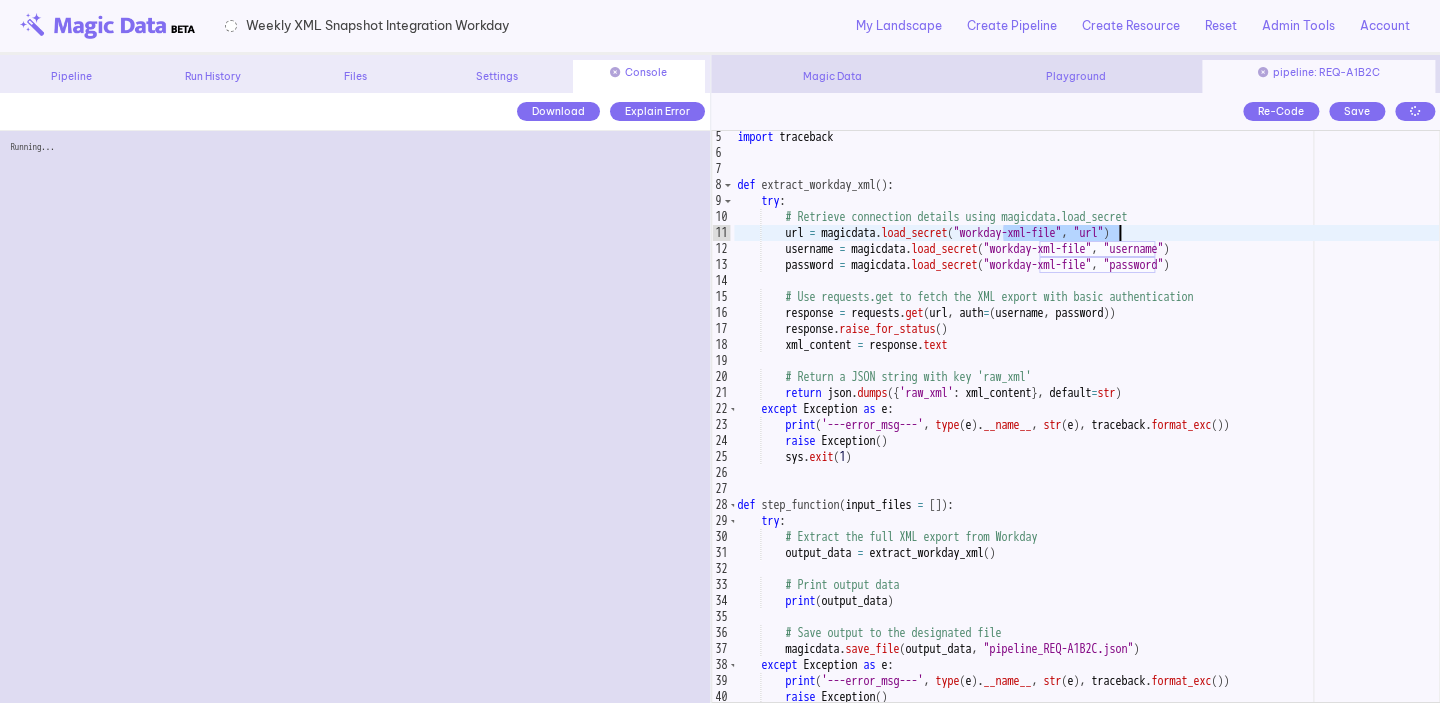 drag, startPoint x: 1005, startPoint y: 238, endPoint x: 1117, endPoint y: 239, distance: 112.00446 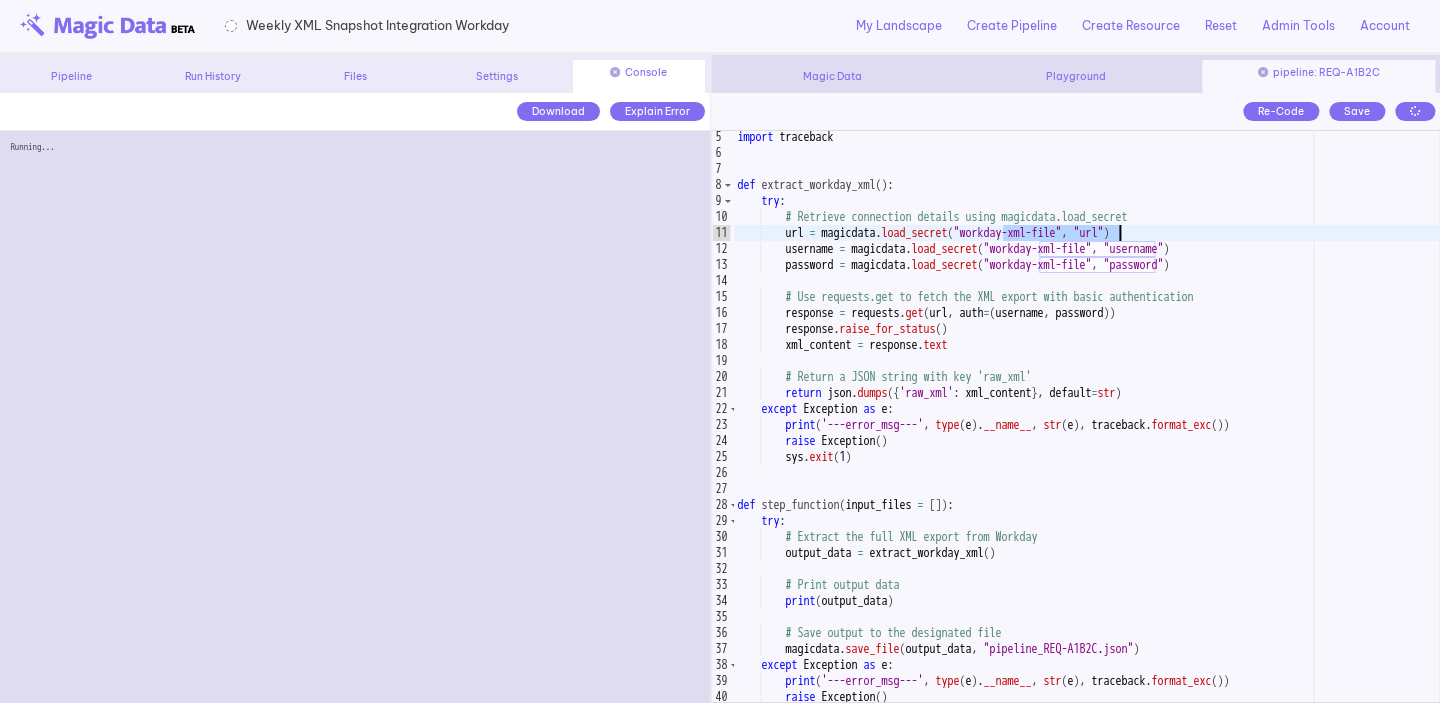 click on "import   traceback def   extract_workday_xml ( ) :      try :           # Retrieve connection details using magicdata.load_secret           url   =   magicdata . load_secret ( "workday-xml-file" ,   "url" )           username   =   magicdata . load_secret ( "workday-xml-file" ,   "username" )           password   =   magicdata . load_secret ( "workday-xml-file" ,   "password" )           # Use requests.get to fetch the XML export with basic authentication           response   =   requests . get ( url ,   auth = ( username ,   password ))           response . raise_for_status ( )           xml_content   =   response . text           # Return a JSON string with key 'raw_xml'           return   json . dumps ({ 'raw_xml' :   xml_content } ,   default = str )      except   Exception   as   e :           print ( '---error_msg---' ,   type ( e ) . __name__ ,   str ( e ) ,   traceback . format_exc ( ))           raise   Exception ( )           sys . exit ( 1 ) def   step_function ( input_files   =   [ ]) :      try :" at bounding box center [1087, 430] 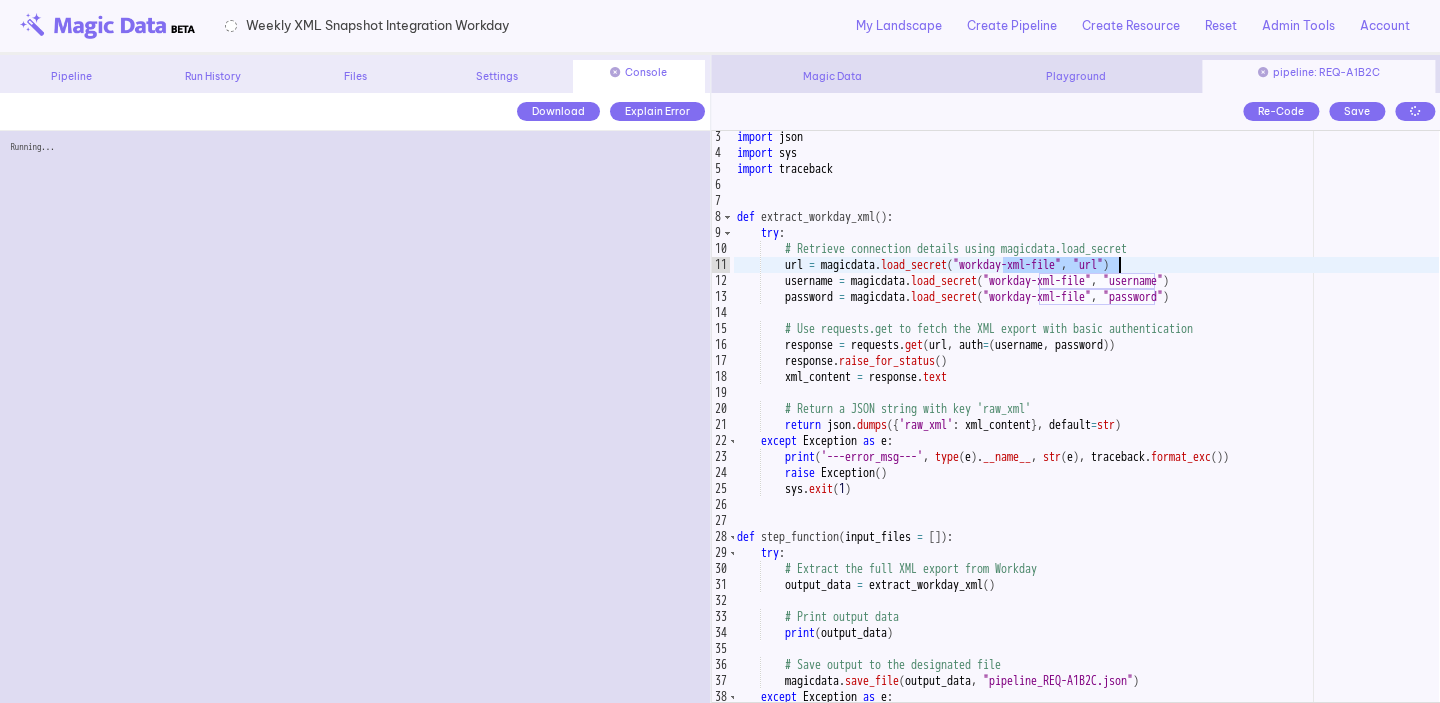scroll, scrollTop: 27, scrollLeft: 0, axis: vertical 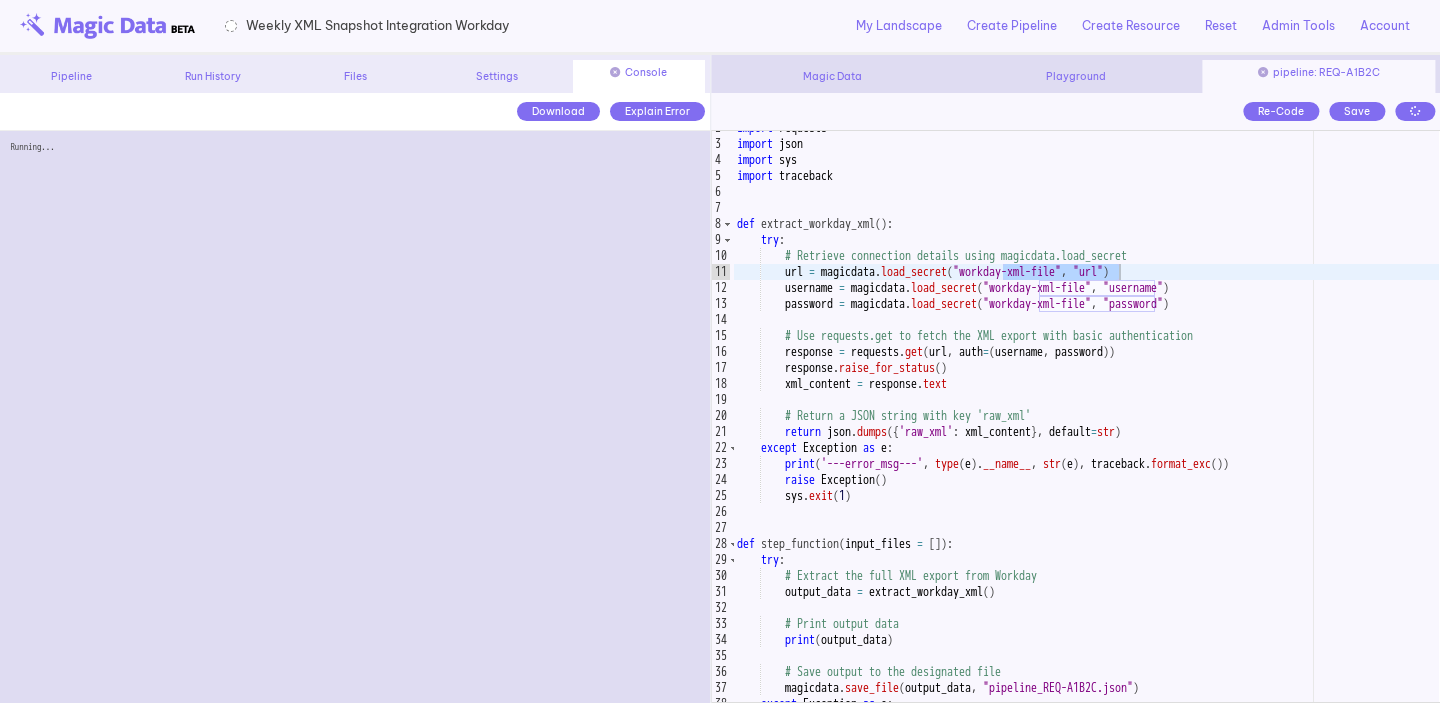 click on "Pipeline Run History Files Settings Console" at bounding box center (355, 74) 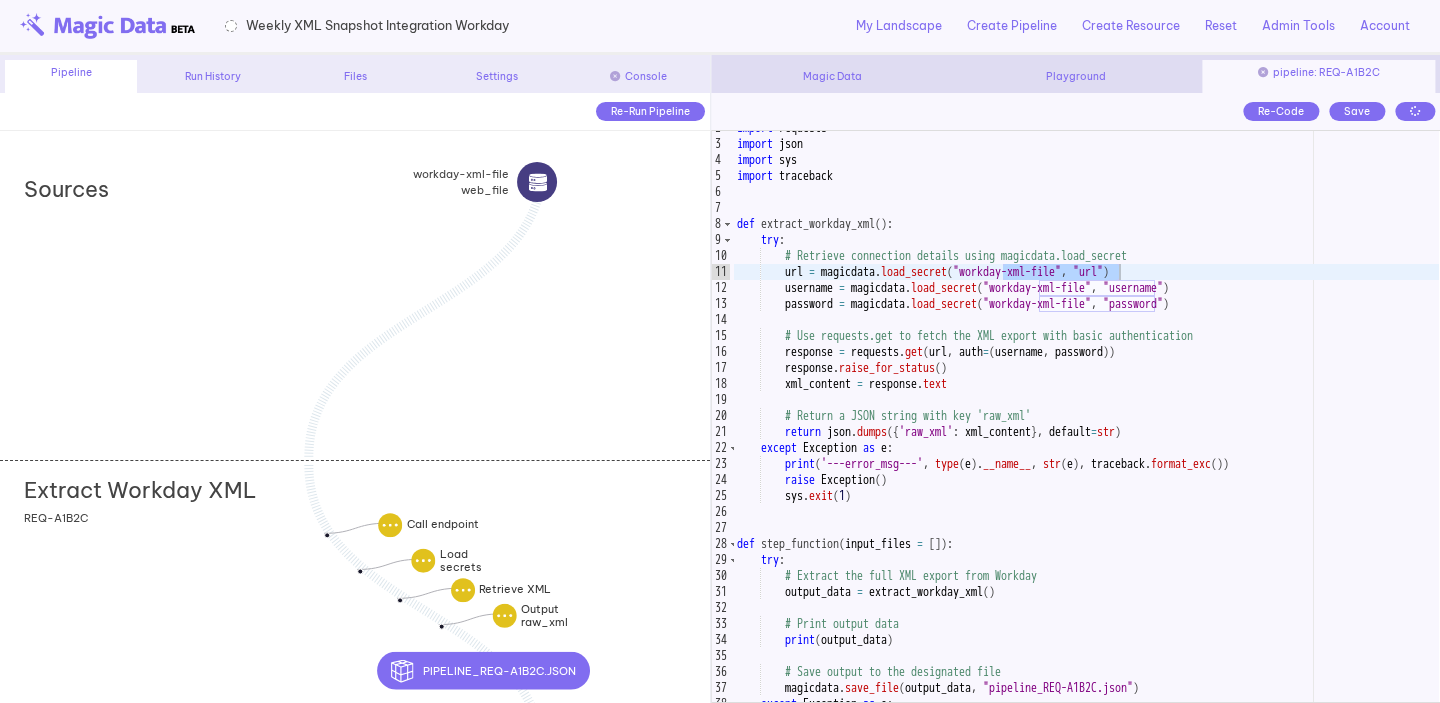 click at bounding box center [537, 182] 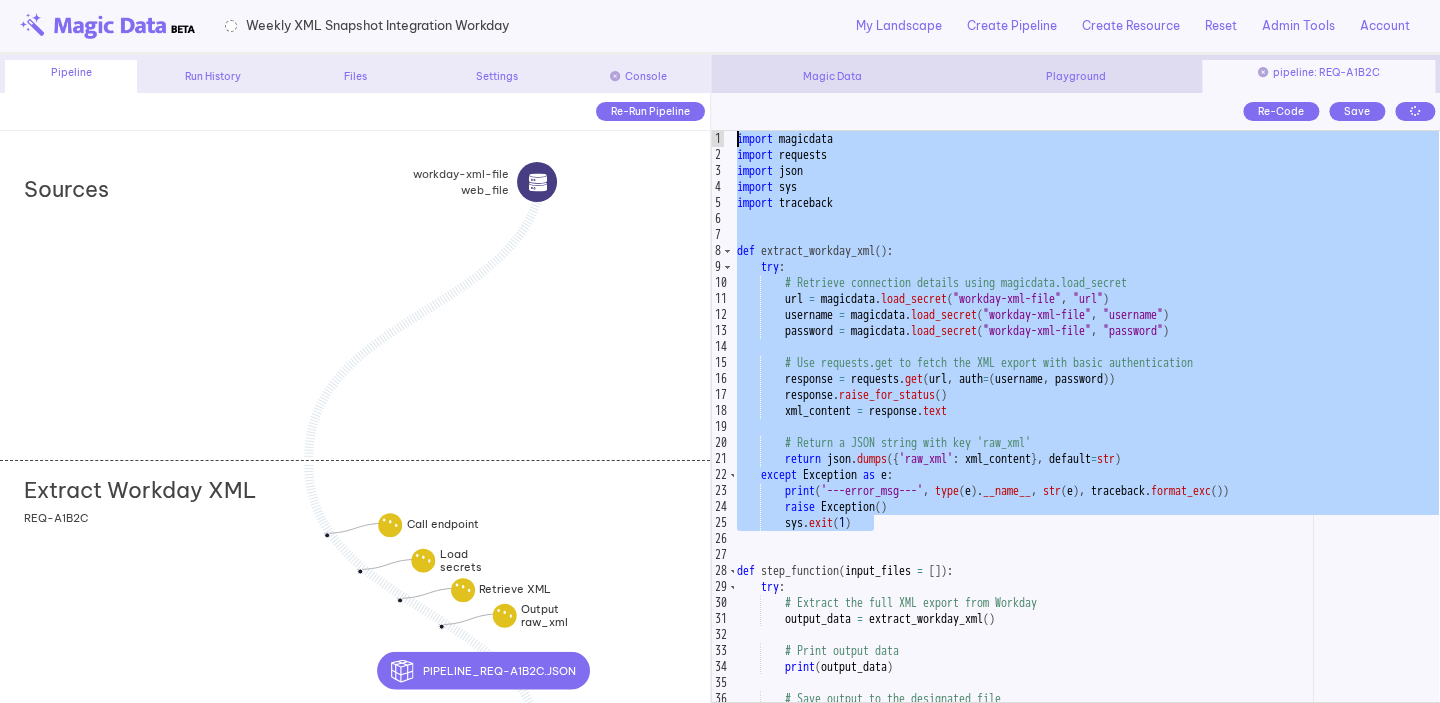 scroll, scrollTop: 0, scrollLeft: 0, axis: both 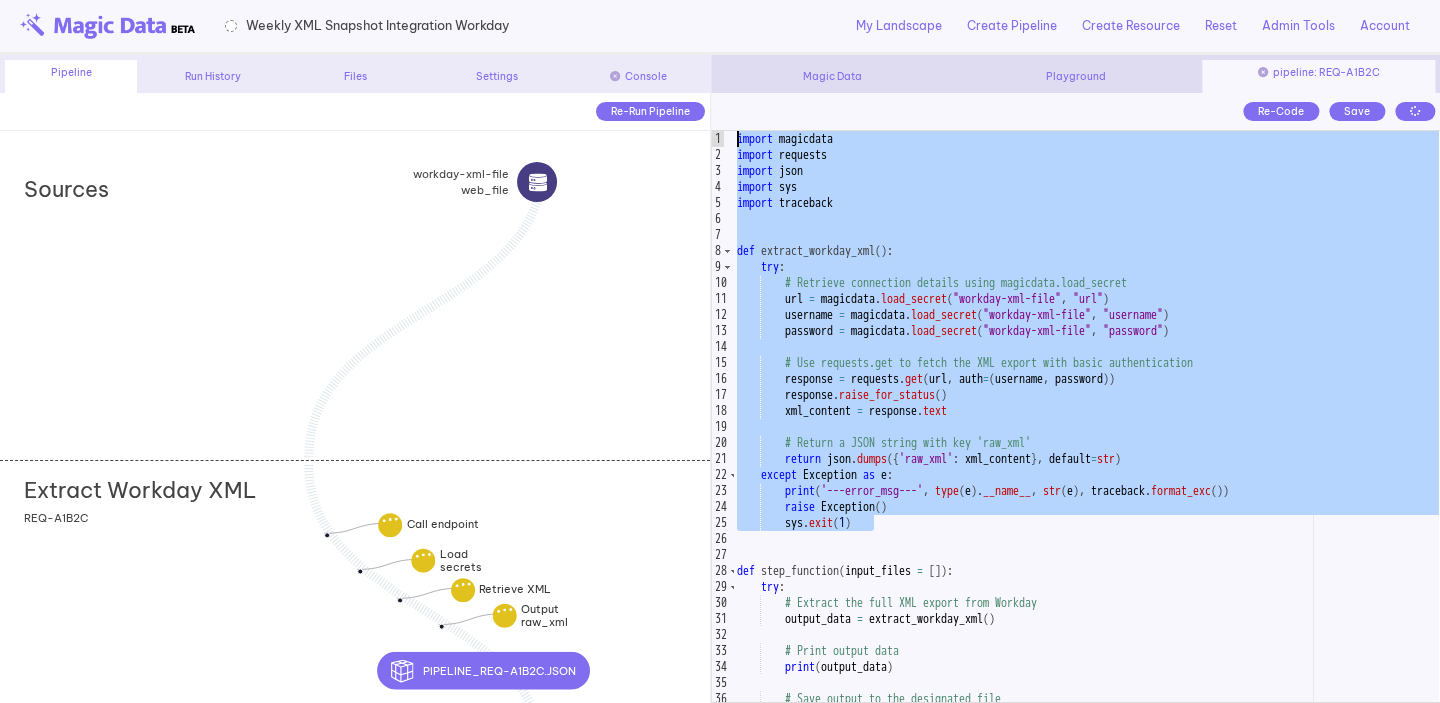 drag, startPoint x: 882, startPoint y: 498, endPoint x: 749, endPoint y: 119, distance: 401.65906 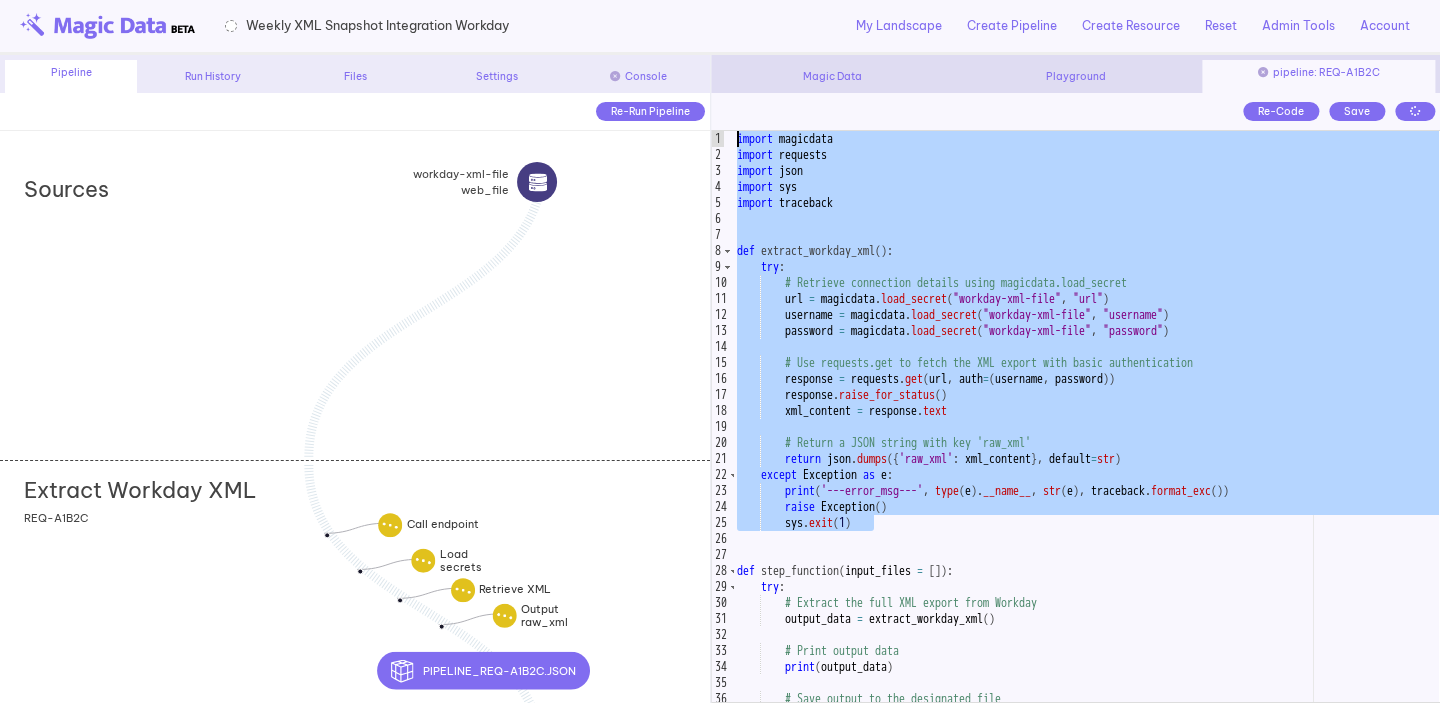 click on "Magic Data Playground pipeline: REQ-A1B2C
Re-Code Save
Let's get familiar with your data. We will use these resources:
- Cresna Snowflake Workday Badges
- Workday Badge XML
How do you want to use the data resources for your data pipeline? Magic Data What data can I access from the XML file You The Workday Badge XML export that Fivetran ingests (and ultimately lands in the `WORKDAY_BADGES` table you saw) is essentially the same information you now have in that table, just represented hierarchically in XML.  Each ` ` may itself contain multiple `
Hybrid
India
17515
Abhishek
Suresh
P3
Engineering
Active
Employee 1826" at bounding box center (1075, 379) 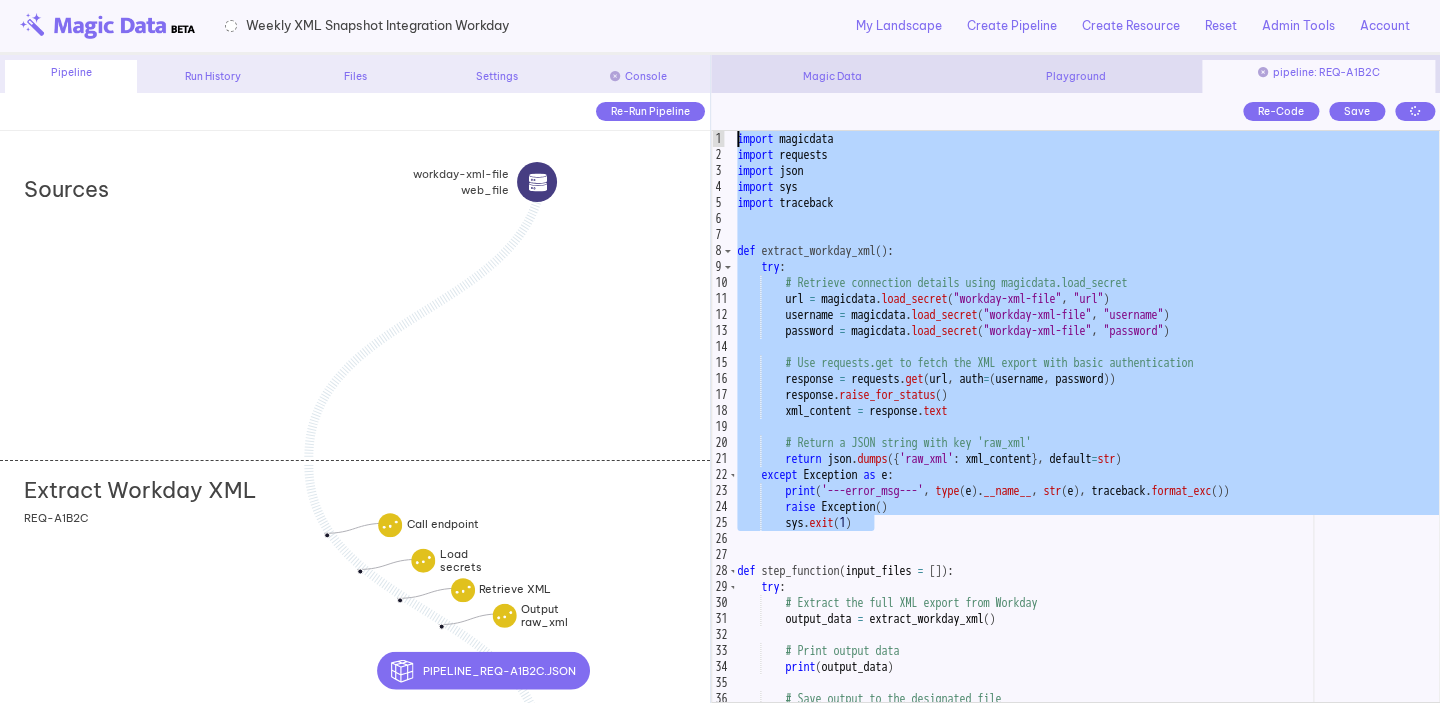 click on "import   magicdata import   requests import   json import   sys import   traceback def   extract_workday_xml ( ) :      try :           # Retrieve connection details using magicdata.load_secret           url   =   magicdata . load_secret ( "workday-xml-file" ,   "url" )           username   =   magicdata . load_secret ( "workday-xml-file" ,   "username" )           password   =   magicdata . load_secret ( "workday-xml-file" ,   "password" )           # Use requests.get to fetch the XML export with basic authentication           response   =   requests . get ( url ,   auth = ( username ,   password ))           response . raise_for_status ( )           xml_content   =   response . text           # Return a JSON string with key 'raw_xml'           return   json . dumps ({ 'raw_xml' :   xml_content } ,   default = str )      except   Exception   as   e :           print ( '---error_msg---' ,   type ( e ) . __name__ ,   str ( e ) ,   traceback . format_exc ( ))           raise   Exception ( )           sys . exit" at bounding box center (1087, 432) 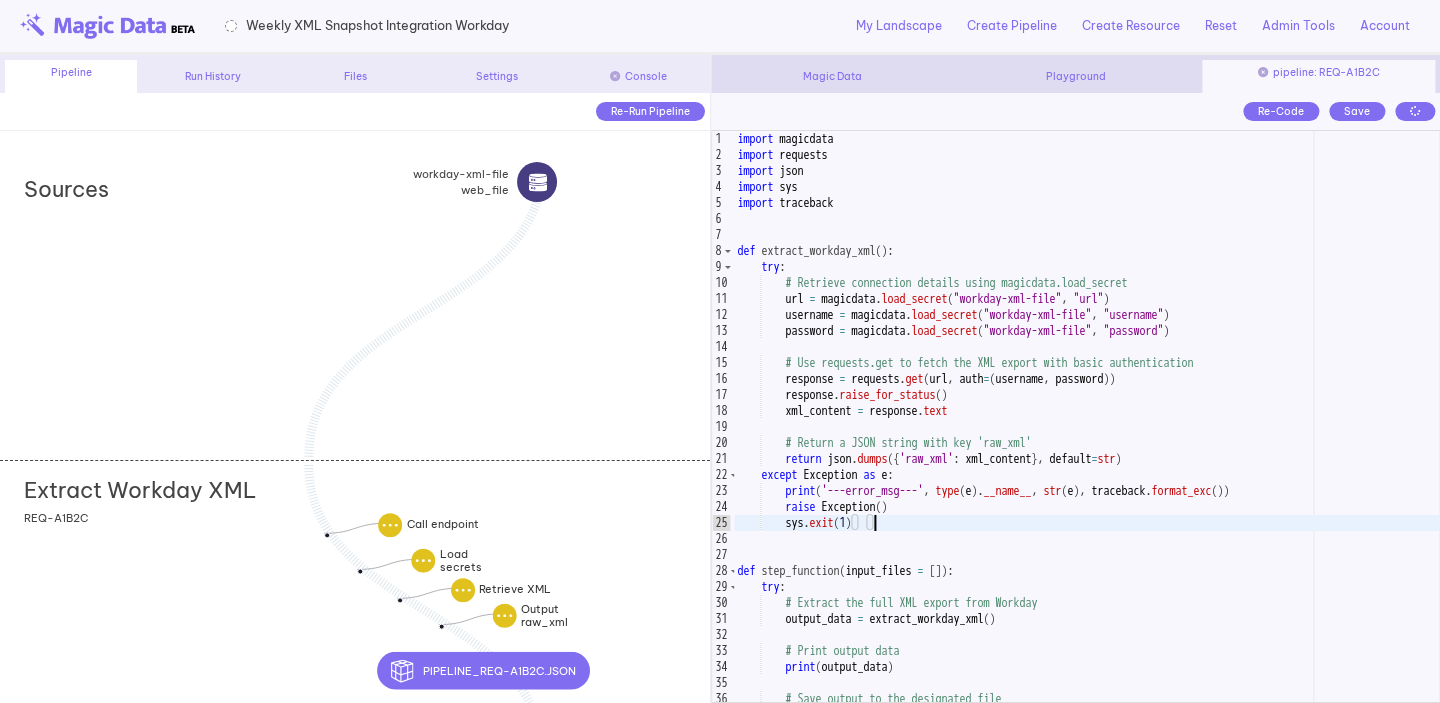 click on "import   magicdata import   requests import   json import   sys import   traceback def   extract_workday_xml ( ) :      try :           # Retrieve connection details using magicdata.load_secret           url   =   magicdata . load_secret ( "workday-xml-file" ,   "url" )           username   =   magicdata . load_secret ( "workday-xml-file" ,   "username" )           password   =   magicdata . load_secret ( "workday-xml-file" ,   "password" )           # Use requests.get to fetch the XML export with basic authentication           response   =   requests . get ( url ,   auth = ( username ,   password ))           response . raise_for_status ( )           xml_content   =   response . text           # Return a JSON string with key 'raw_xml'           return   json . dumps ({ 'raw_xml' :   xml_content } ,   default = str )      except   Exception   as   e :           print ( '---error_msg---' ,   type ( e ) . __name__ ,   str ( e ) ,   traceback . format_exc ( ))           raise   Exception ( )           sys . exit" at bounding box center (1087, 432) 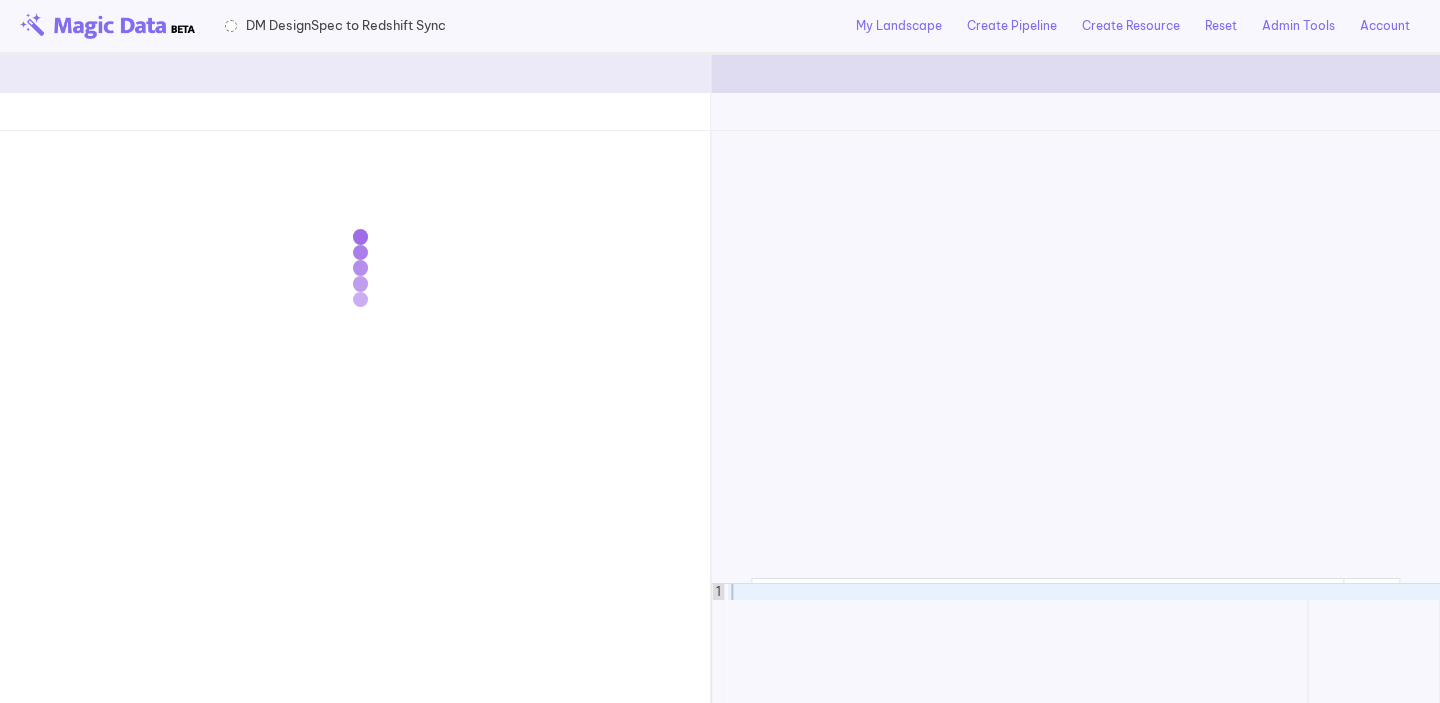 scroll, scrollTop: 0, scrollLeft: 0, axis: both 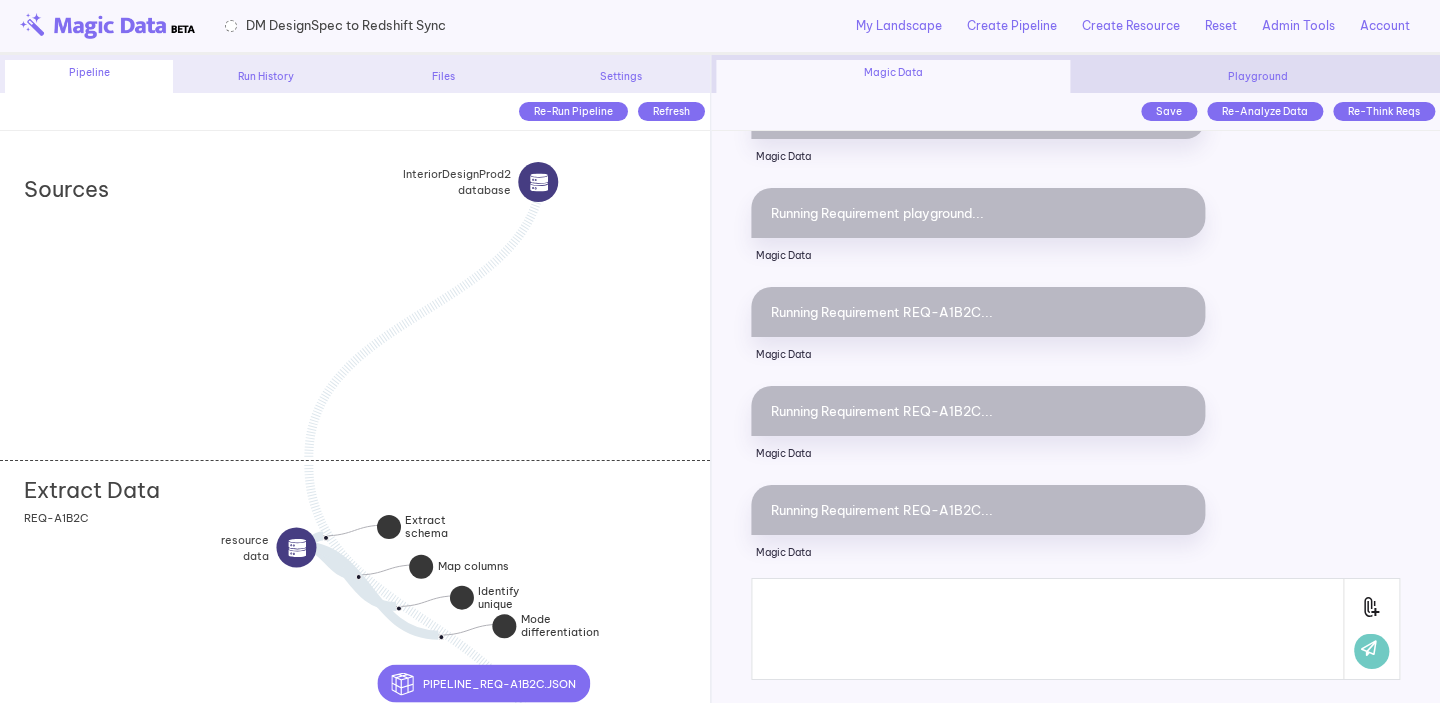 click on "Extract Data add section adding new section REQ-A1B2C" at bounding box center (355, 620) 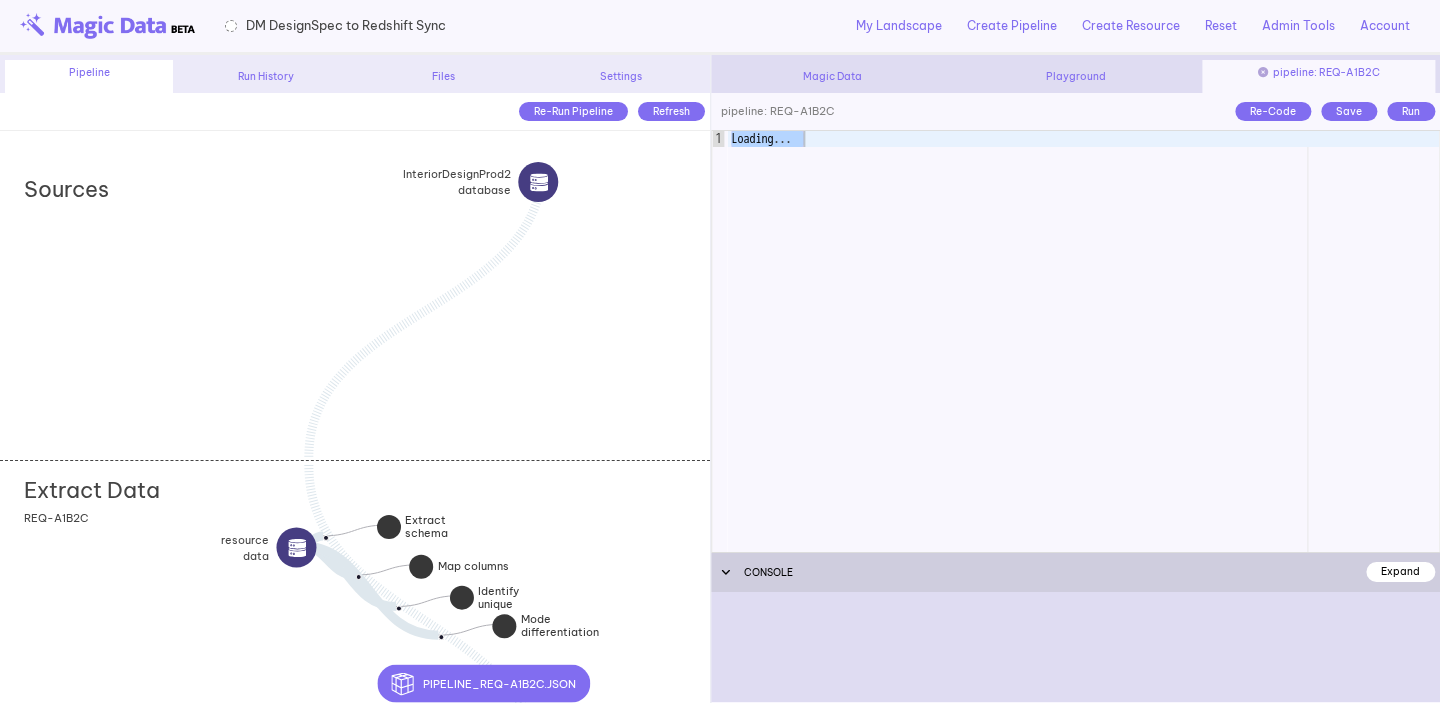 scroll, scrollTop: 261, scrollLeft: 0, axis: vertical 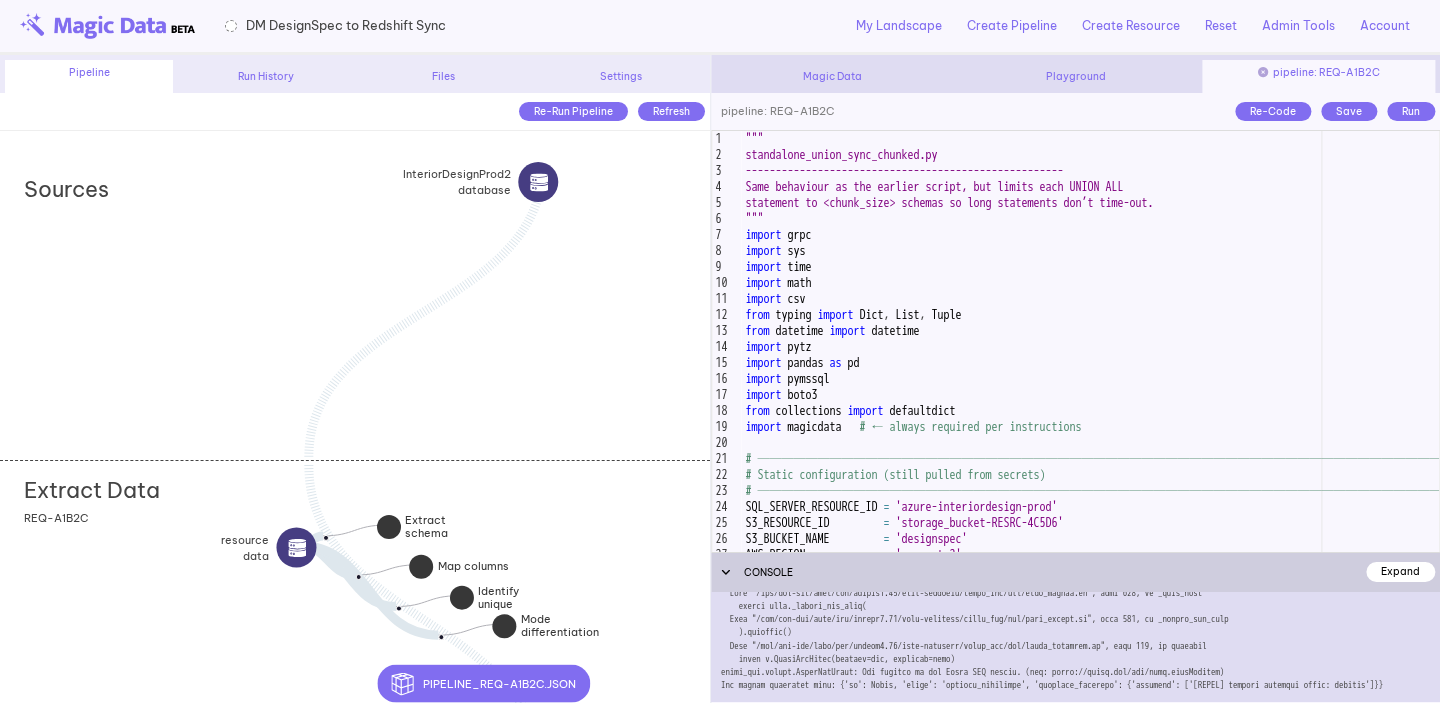 click on "Expand" at bounding box center [1400, 571] 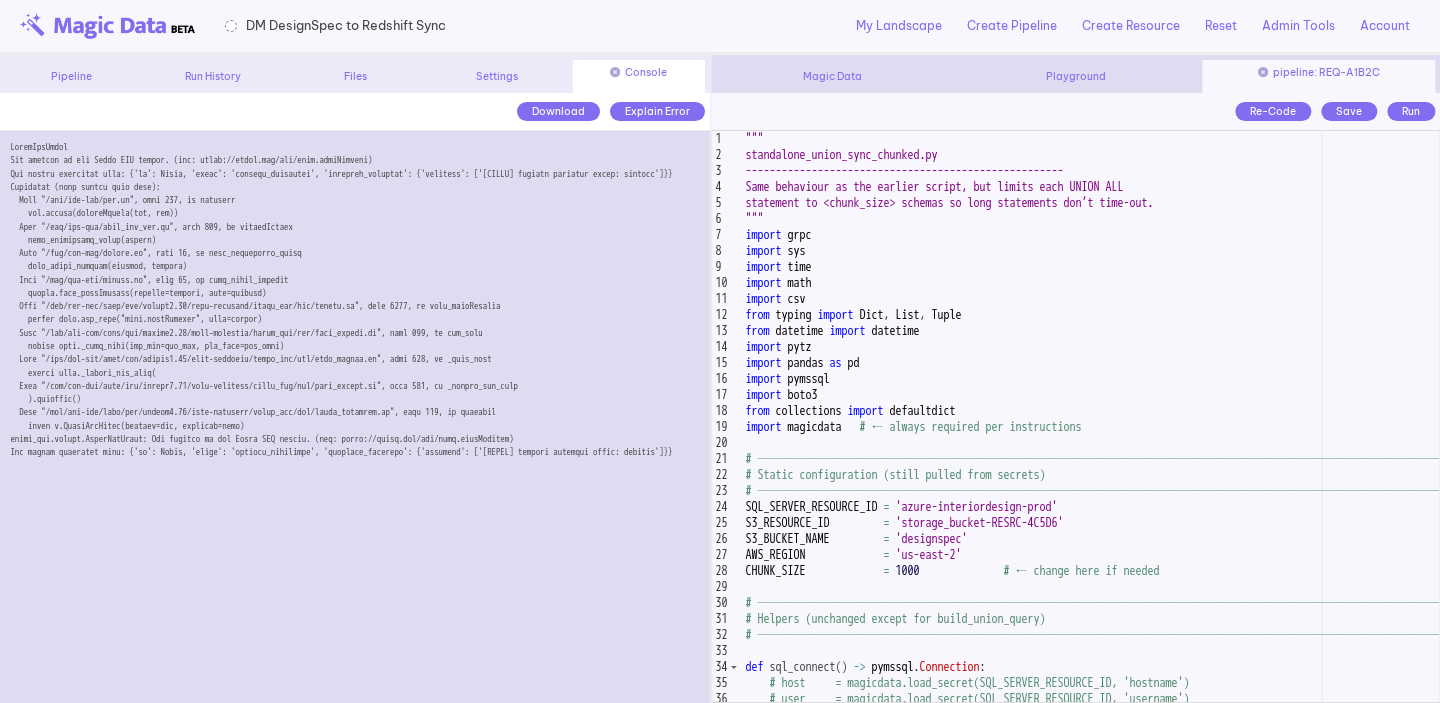 click on "Run" at bounding box center (1411, 111) 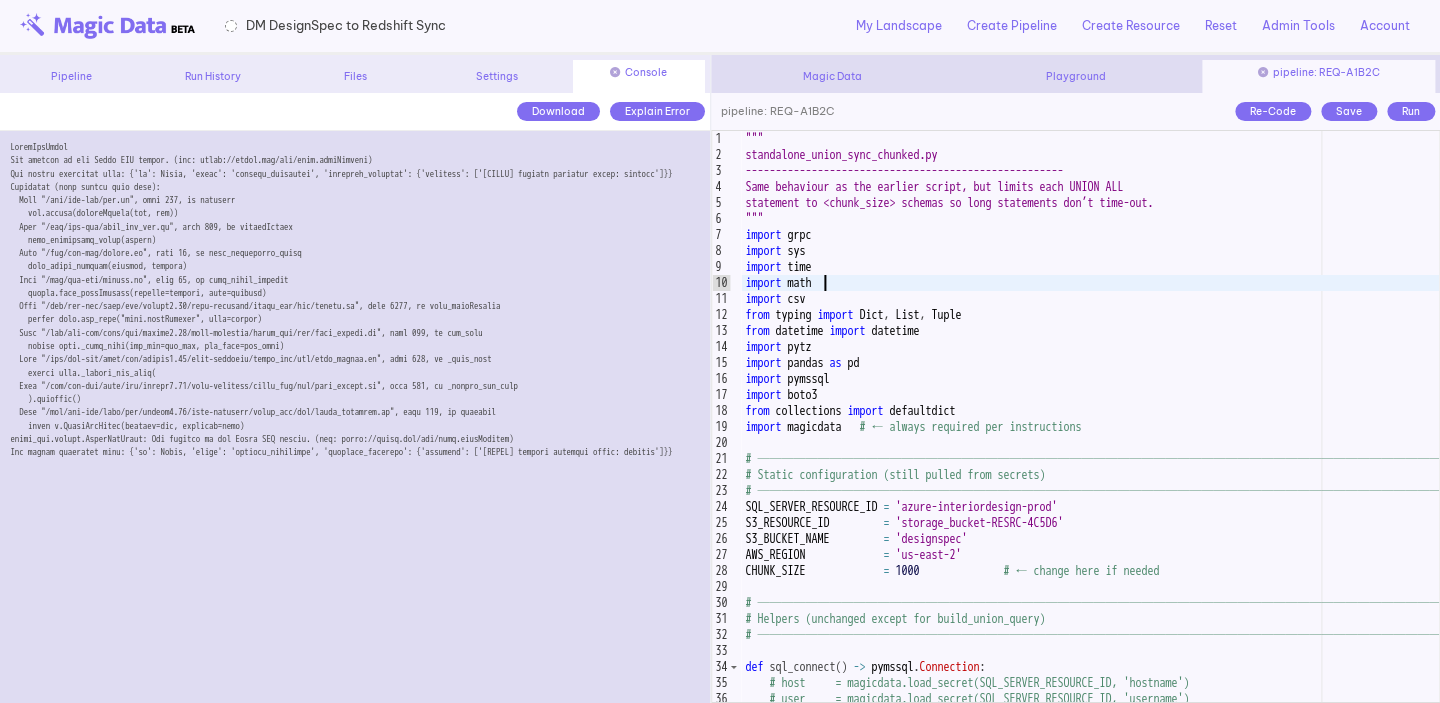 click on """" standalone_union_sync_chunked.py ----------------------------------------------------- Same behaviour as the earlier script, but limits each UNION ALL statement to <chunk_size> schemas so long statements don’t time-out. """ import   grpc import   sys import   time import   math import   csv from   typing   import   Dict ,   List ,   Tuple from   datetime   import   datetime import   pytz import   pandas   as   pd import   pymssql import   boto3 from   collections   import   defaultdict import   magicdata     # ← always required per instructions # ──────────────────────────────────────────────────────────── # Static configuration (still pulled from secrets) # ──────────────────────────────────────────────────────────── SQL_SERVER_RESOURCE_ID   =   S3_RESOURCE_ID =" at bounding box center (1090, 432) 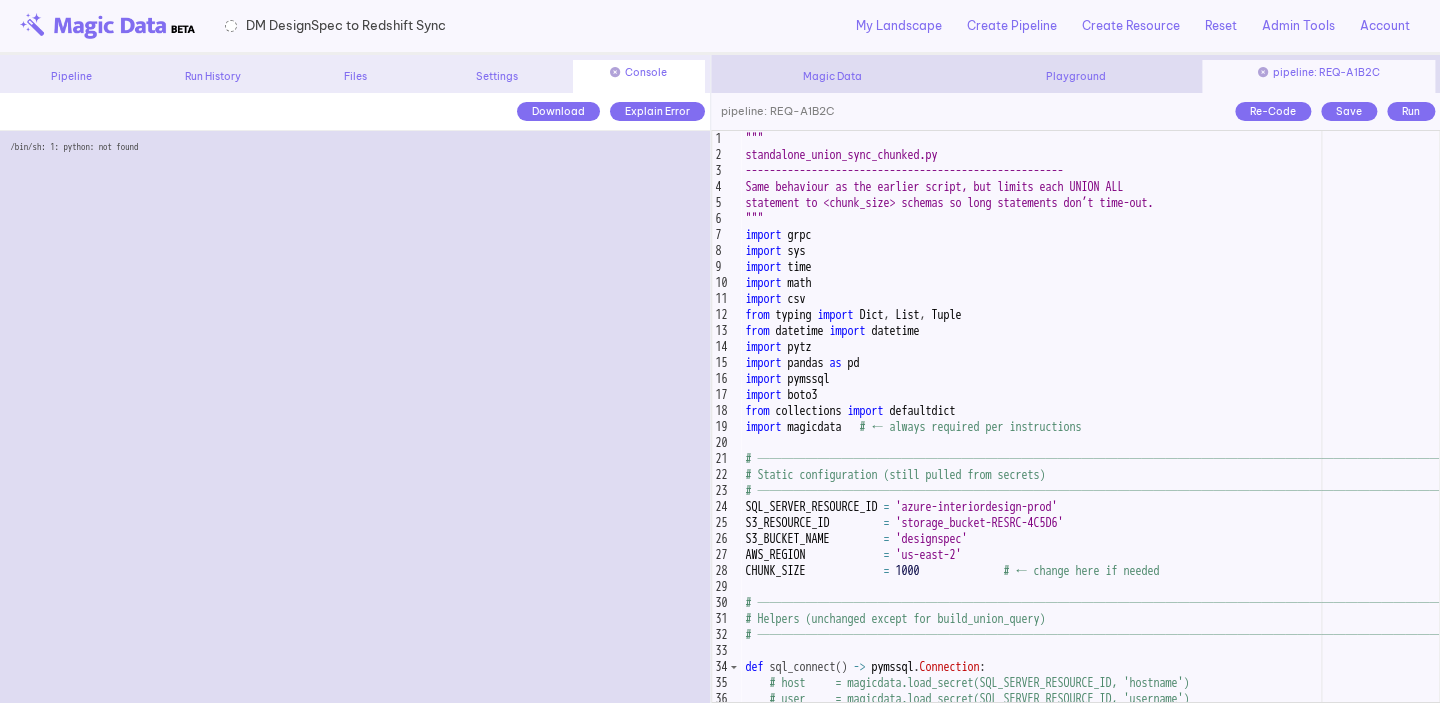 click on "/bin/sh: 1: python: not found" at bounding box center [355, 416] 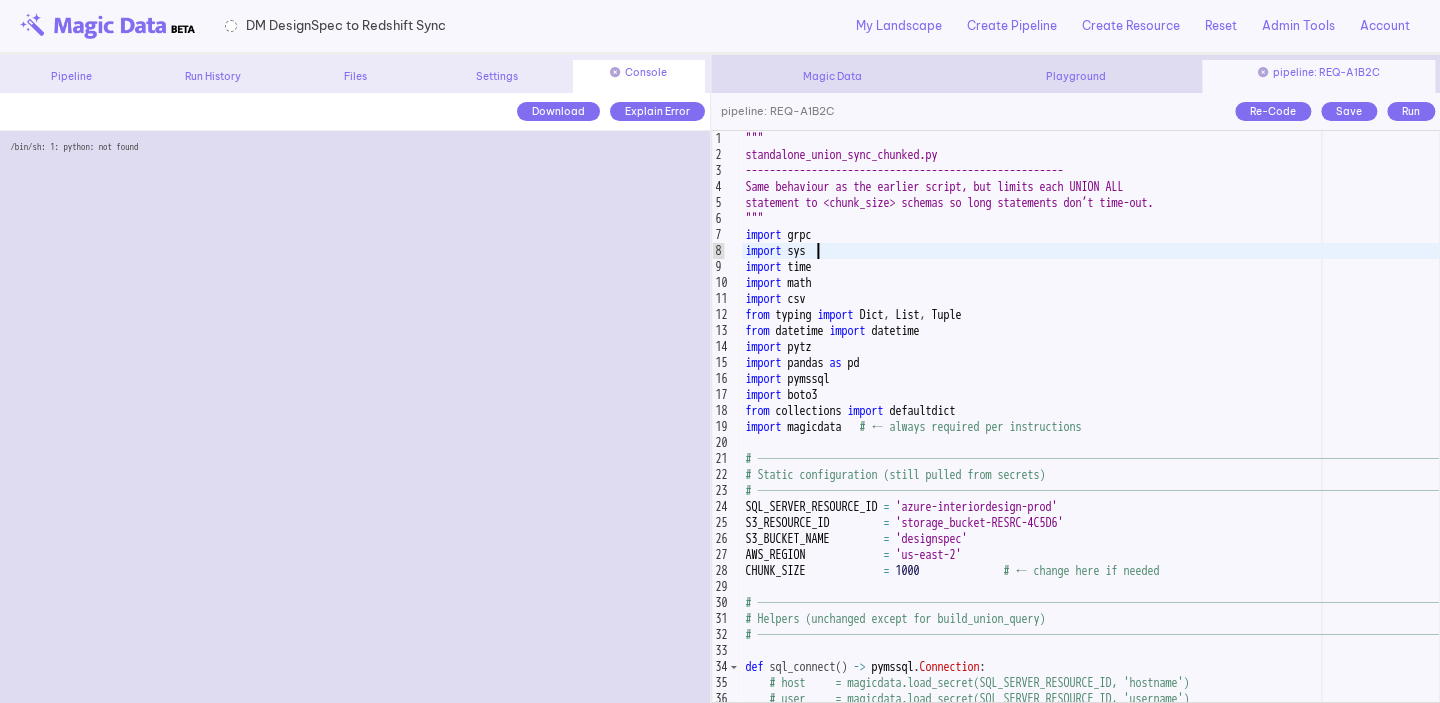 click on """" standalone_union_sync_chunked.py ----------------------------------------------------- Same behaviour as the earlier script, but limits each UNION ALL statement to <chunk_size> schemas so long statements don’t time-out. """ import   grpc import   sys import   time import   math import   csv from   typing   import   Dict ,   List ,   Tuple from   datetime   import   datetime import   pytz import   pandas   as   pd import   pymssql import   boto3 from   collections   import   defaultdict import   magicdata     # ← always required per instructions # ──────────────────────────────────────────────────────────── # Static configuration (still pulled from secrets) # ──────────────────────────────────────────────────────────── SQL_SERVER_RESOURCE_ID   =   S3_RESOURCE_ID =" at bounding box center (1090, 432) 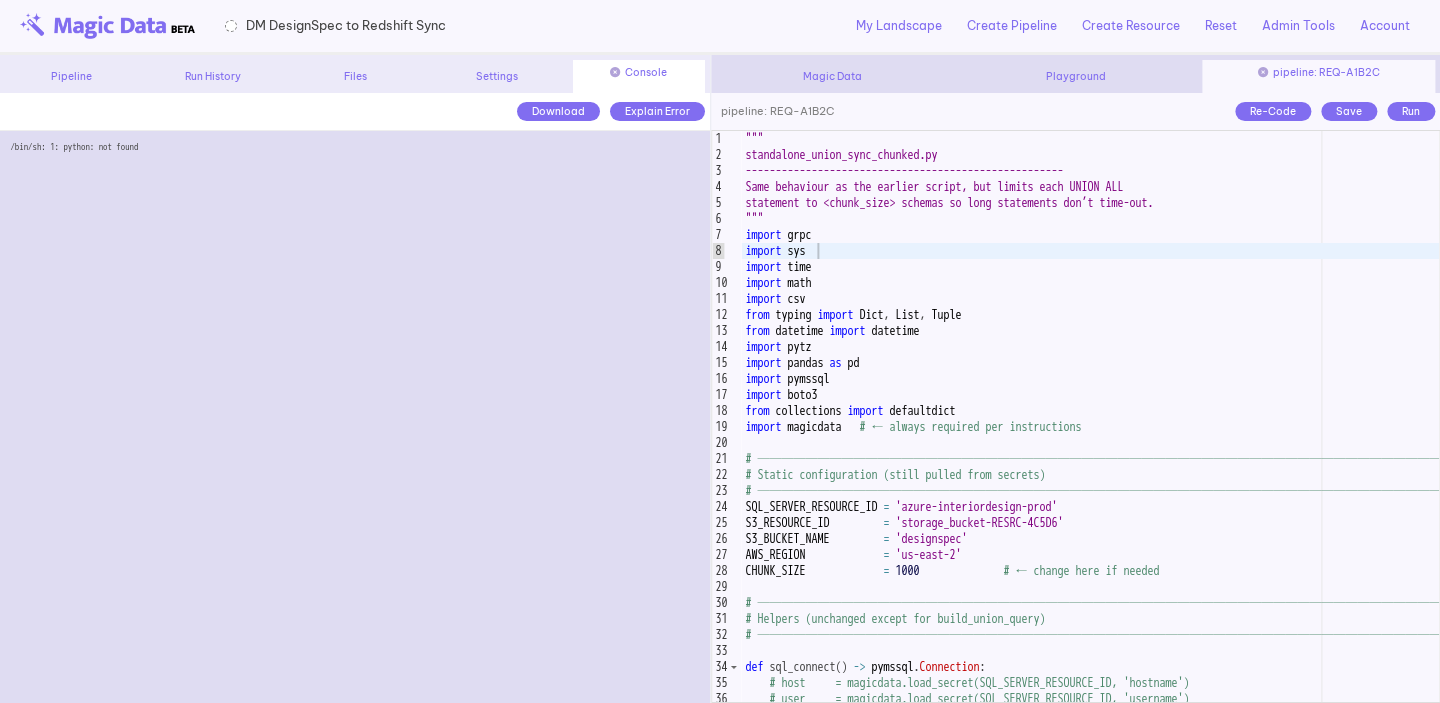click on "Run" at bounding box center [1411, 111] 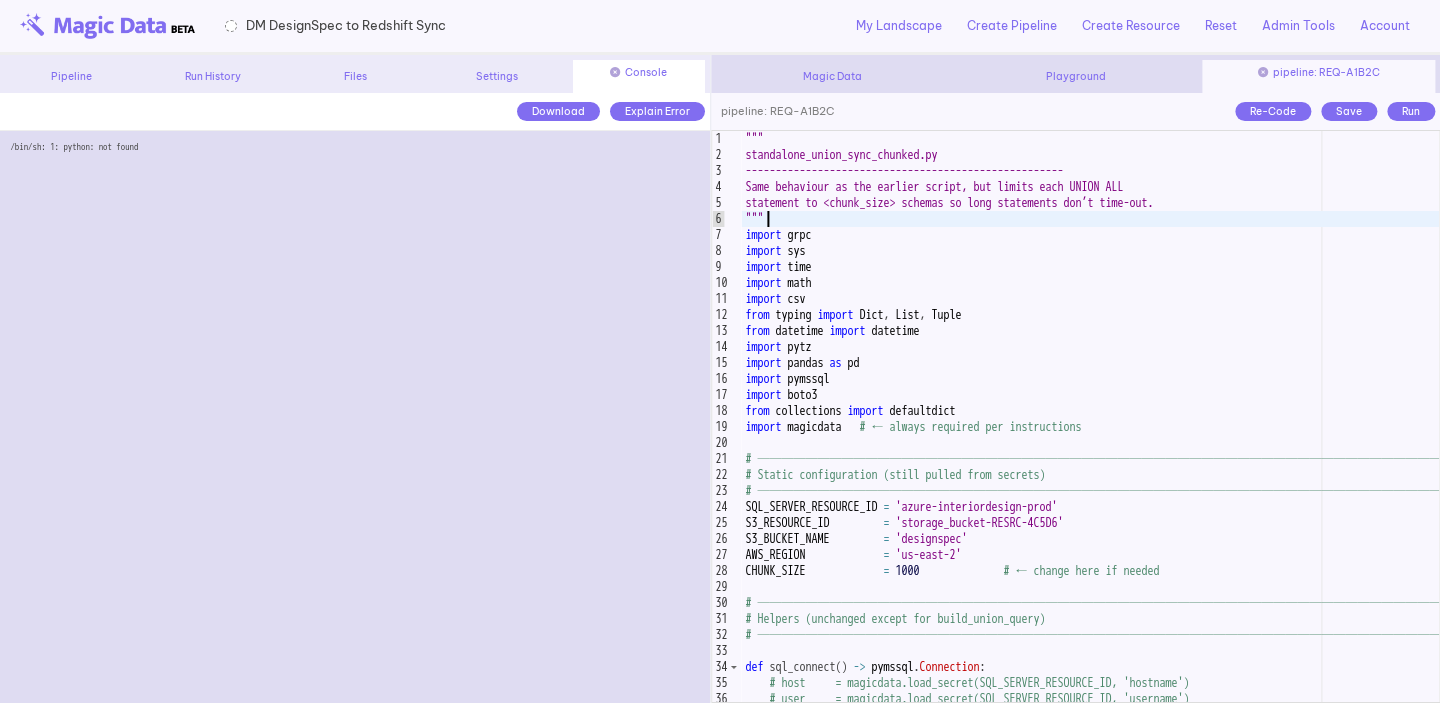 click on """" standalone_union_sync_chunked.py ----------------------------------------------------- Same behaviour as the earlier script, but limits each UNION ALL statement to <chunk_size> schemas so long statements don’t time-out. """ import   grpc import   sys import   time import   math import   csv from   typing   import   Dict ,   List ,   Tuple from   datetime   import   datetime import   pytz import   pandas   as   pd import   pymssql import   boto3 from   collections   import   defaultdict import   magicdata     # ← always required per instructions # ──────────────────────────────────────────────────────────── # Static configuration (still pulled from secrets) # ──────────────────────────────────────────────────────────── SQL_SERVER_RESOURCE_ID   =   S3_RESOURCE_ID =" at bounding box center [1090, 432] 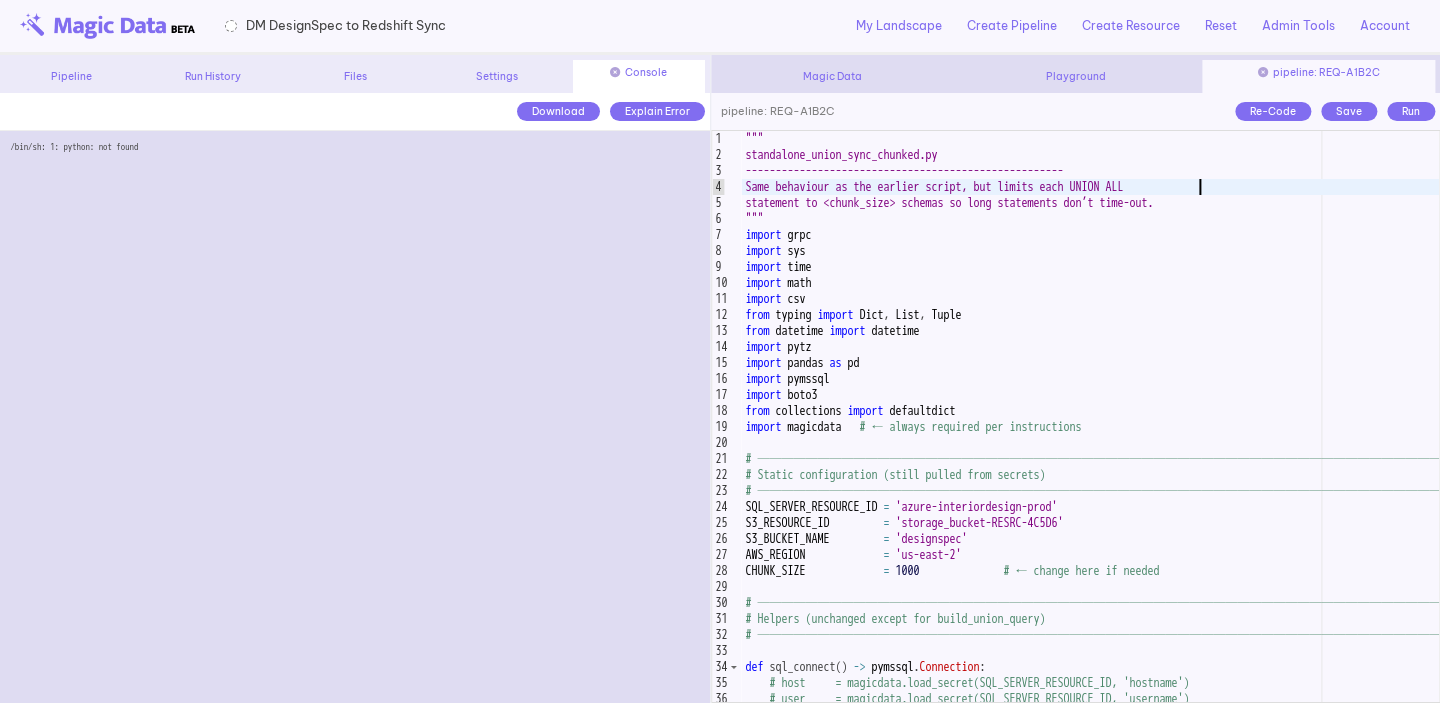 click on """" standalone_union_sync_chunked.py ----------------------------------------------------- Same behaviour as the earlier script, but limits each UNION ALL statement to <chunk_size> schemas so long statements don’t time-out. """ import   grpc import   sys import   time import   math import   csv from   typing   import   Dict ,   List ,   Tuple from   datetime   import   datetime import   pytz import   pandas   as   pd import   pymssql import   boto3 from   collections   import   defaultdict import   magicdata     # ← always required per instructions # ──────────────────────────────────────────────────────────── # Static configuration (still pulled from secrets) # ──────────────────────────────────────────────────────────── SQL_SERVER_RESOURCE_ID   =   S3_RESOURCE_ID =" at bounding box center [1090, 432] 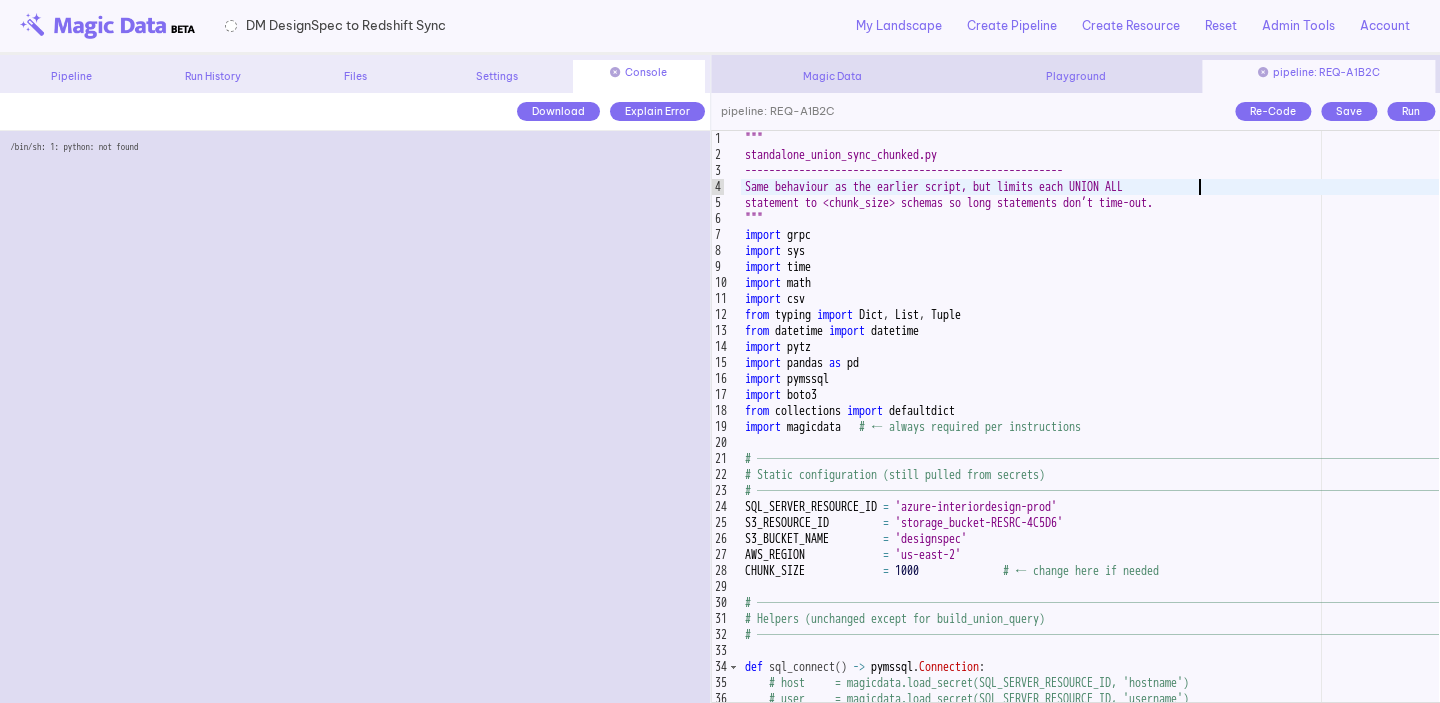 click on """" standalone_union_sync_chunked.py ----------------------------------------------------- Same behaviour as the earlier script, but limits each UNION ALL statement to <chunk_size> schemas so long statements don’t time-out. """ import   grpc import   sys import   time import   math import   csv from   typing   import   Dict ,   List ,   Tuple from   datetime   import   datetime import   pytz import   pandas   as   pd import   pymssql import   boto3 from   collections   import   defaultdict import   magicdata     # ← always required per instructions # ──────────────────────────────────────────────────────────── # Static configuration (still pulled from secrets) # ──────────────────────────────────────────────────────────── SQL_SERVER_RESOURCE_ID   =   S3_RESOURCE_ID =" at bounding box center [1090, 432] 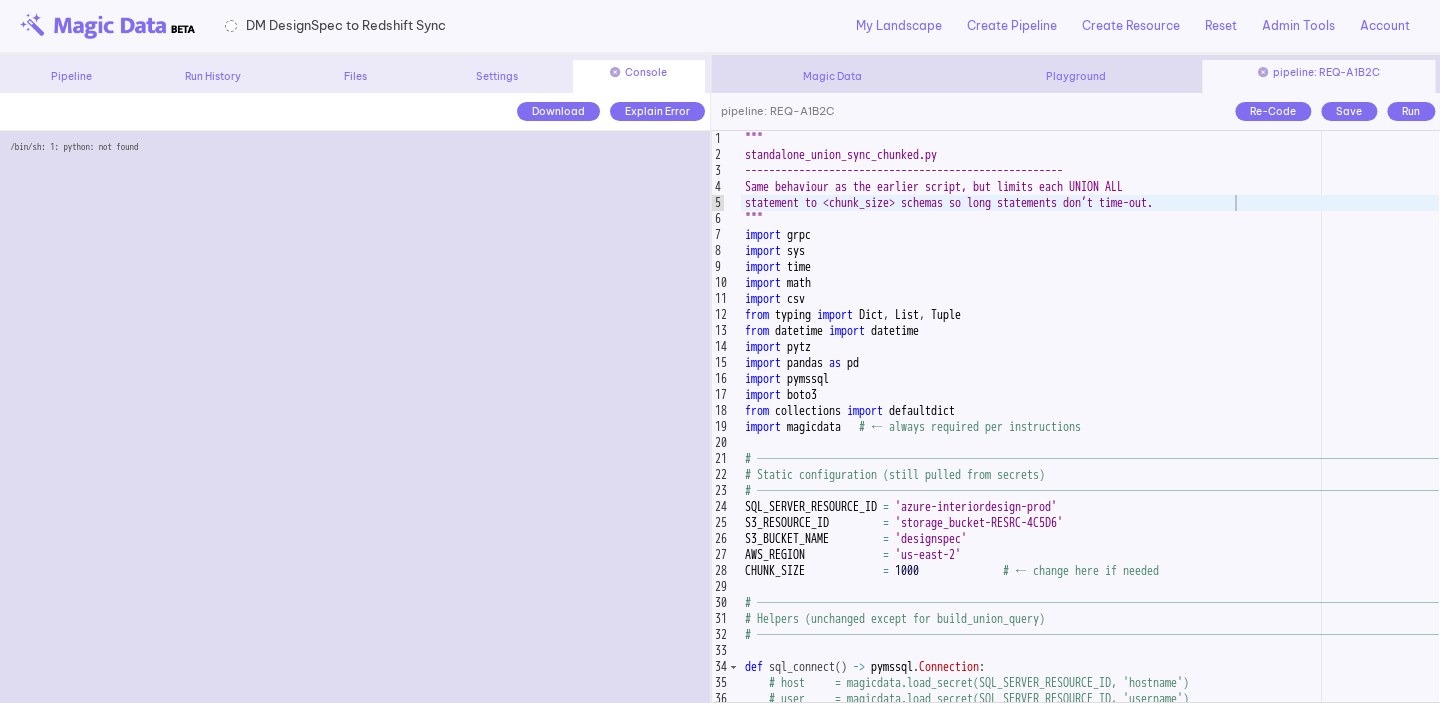 click on "Run" at bounding box center (1411, 111) 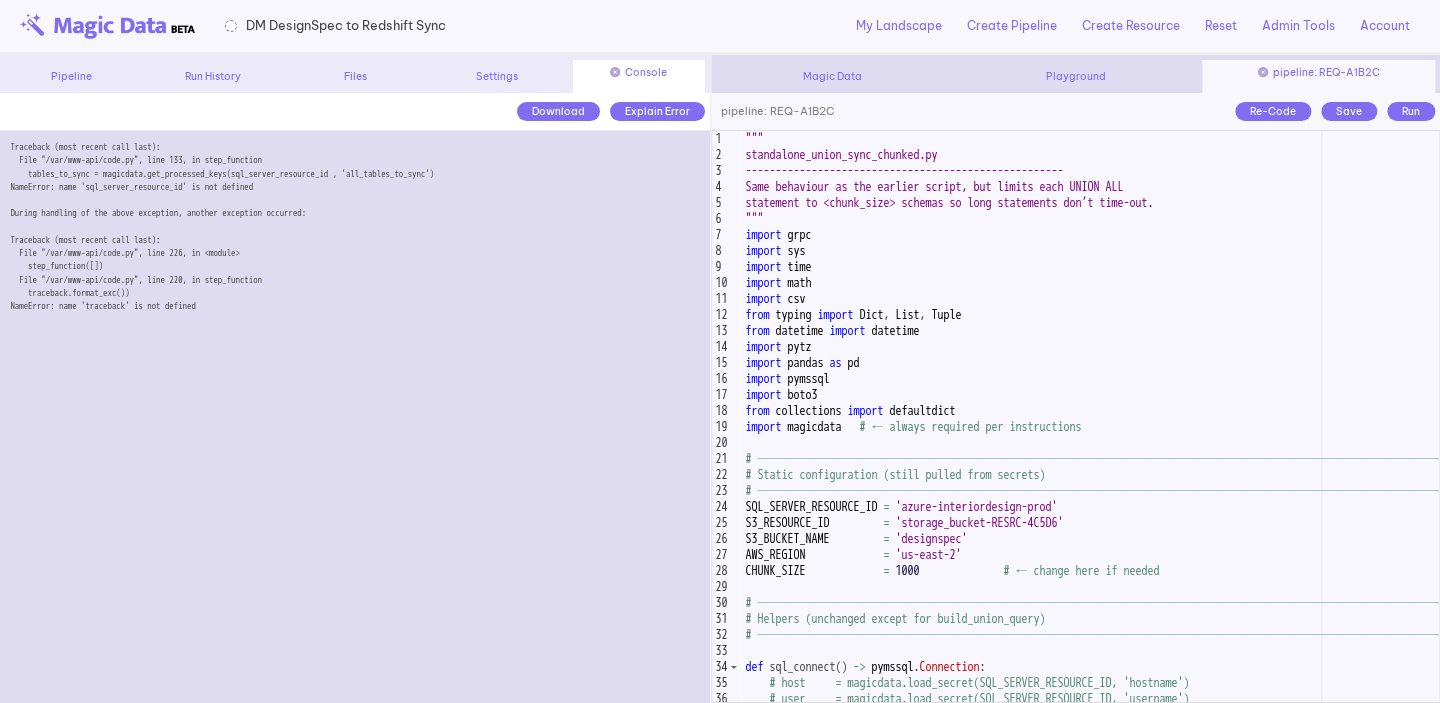 click on "Traceback (most recent call last):
File "/var/www-api/code.py", line 133, in step_function
tables_to_sync = magicdata.get_processed_keys(sql_server_resource_id , 'all_tables_to_sync')
NameError: name 'sql_server_resource_id' is not defined
During handling of the above exception, another exception occurred:
Traceback (most recent call last):
File "/var/www-api/code.py", line 226, in <module>
step_function([])
File "/var/www-api/code.py", line 220, in step_function
traceback.format_exc())
NameError: name 'traceback' is not defined" at bounding box center (355, 416) 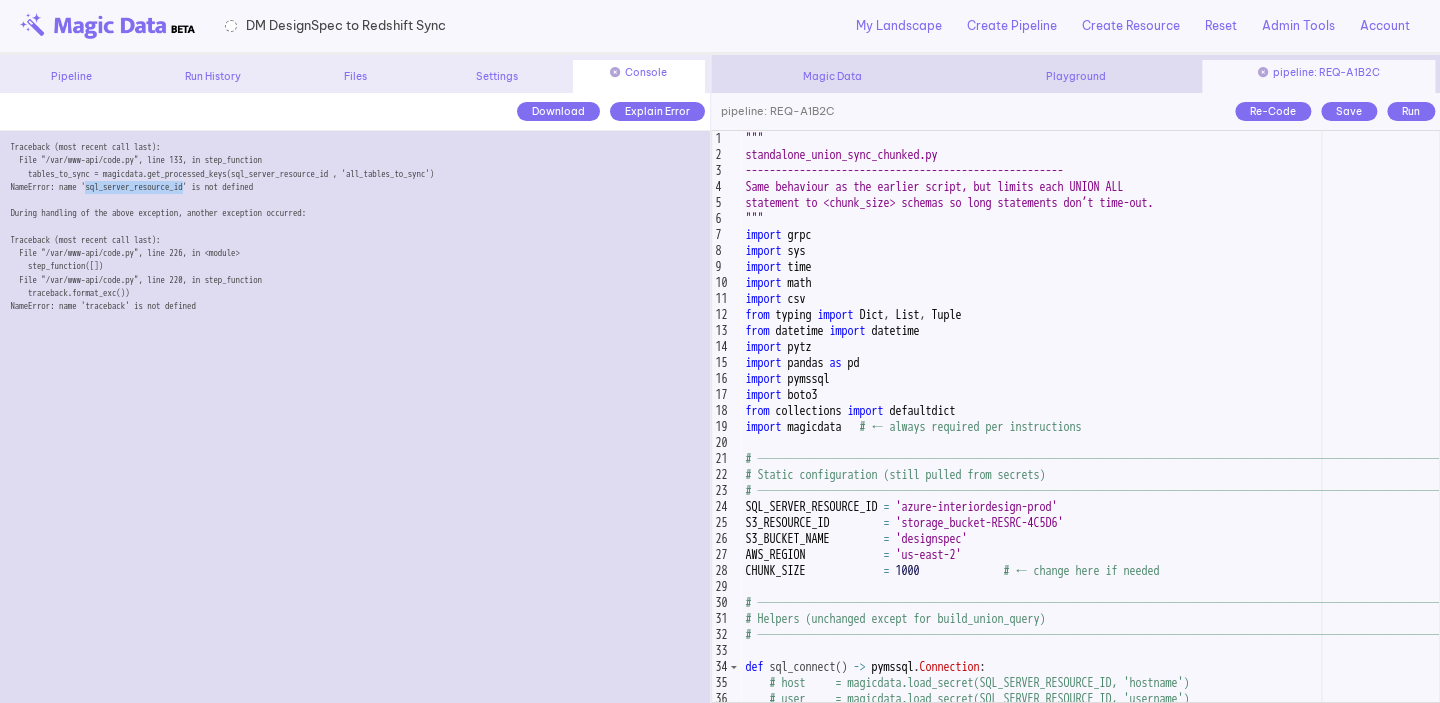 click on "Traceback (most recent call last):
File "/var/www-api/code.py", line 133, in step_function
tables_to_sync = magicdata.get_processed_keys(sql_server_resource_id , 'all_tables_to_sync')
NameError: name 'sql_server_resource_id' is not defined
During handling of the above exception, another exception occurred:
Traceback (most recent call last):
File "/var/www-api/code.py", line 226, in <module>
step_function([])
File "/var/www-api/code.py", line 220, in step_function
traceback.format_exc())
NameError: name 'traceback' is not defined" at bounding box center (355, 416) 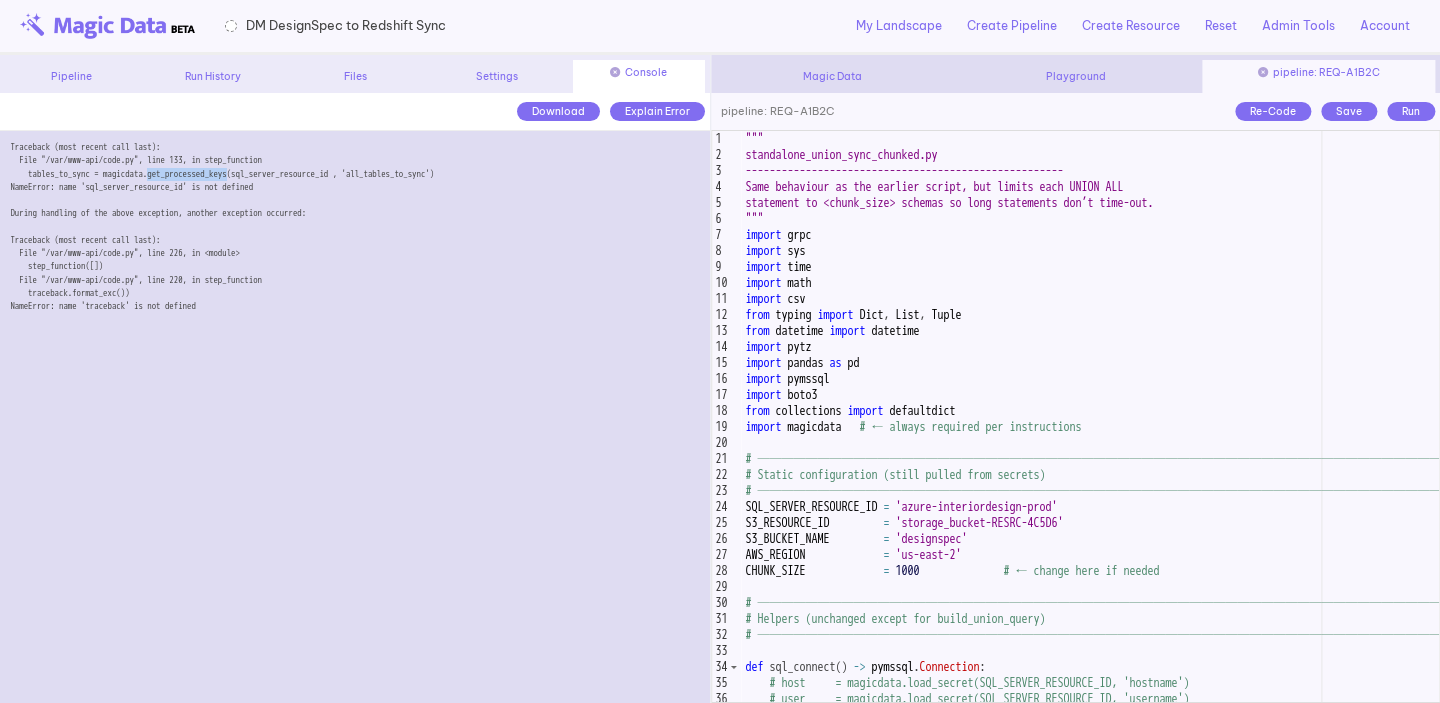 click on "Traceback (most recent call last):
File "/var/www-api/code.py", line 133, in step_function
tables_to_sync = magicdata.get_processed_keys(sql_server_resource_id , 'all_tables_to_sync')
NameError: name 'sql_server_resource_id' is not defined
During handling of the above exception, another exception occurred:
Traceback (most recent call last):
File "/var/www-api/code.py", line 226, in <module>
step_function([])
File "/var/www-api/code.py", line 220, in step_function
traceback.format_exc())
NameError: name 'traceback' is not defined" at bounding box center [355, 416] 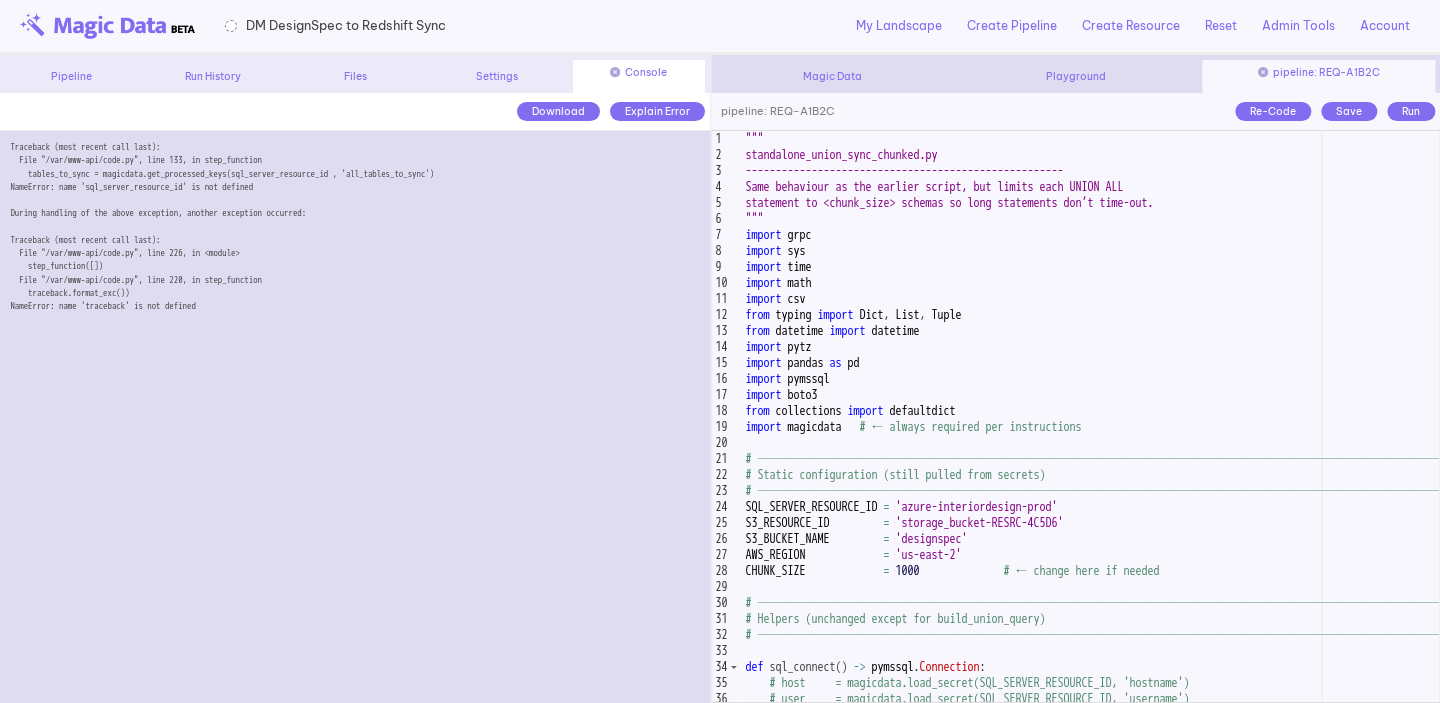 click on "Traceback (most recent call last):
File "/var/www-api/code.py", line 133, in step_function
tables_to_sync = magicdata.get_processed_keys(sql_server_resource_id , 'all_tables_to_sync')
NameError: name 'sql_server_resource_id' is not defined
During handling of the above exception, another exception occurred:
Traceback (most recent call last):
File "/var/www-api/code.py", line 226, in <module>
step_function([])
File "/var/www-api/code.py", line 220, in step_function
traceback.format_exc())
NameError: name 'traceback' is not defined" at bounding box center [355, 416] 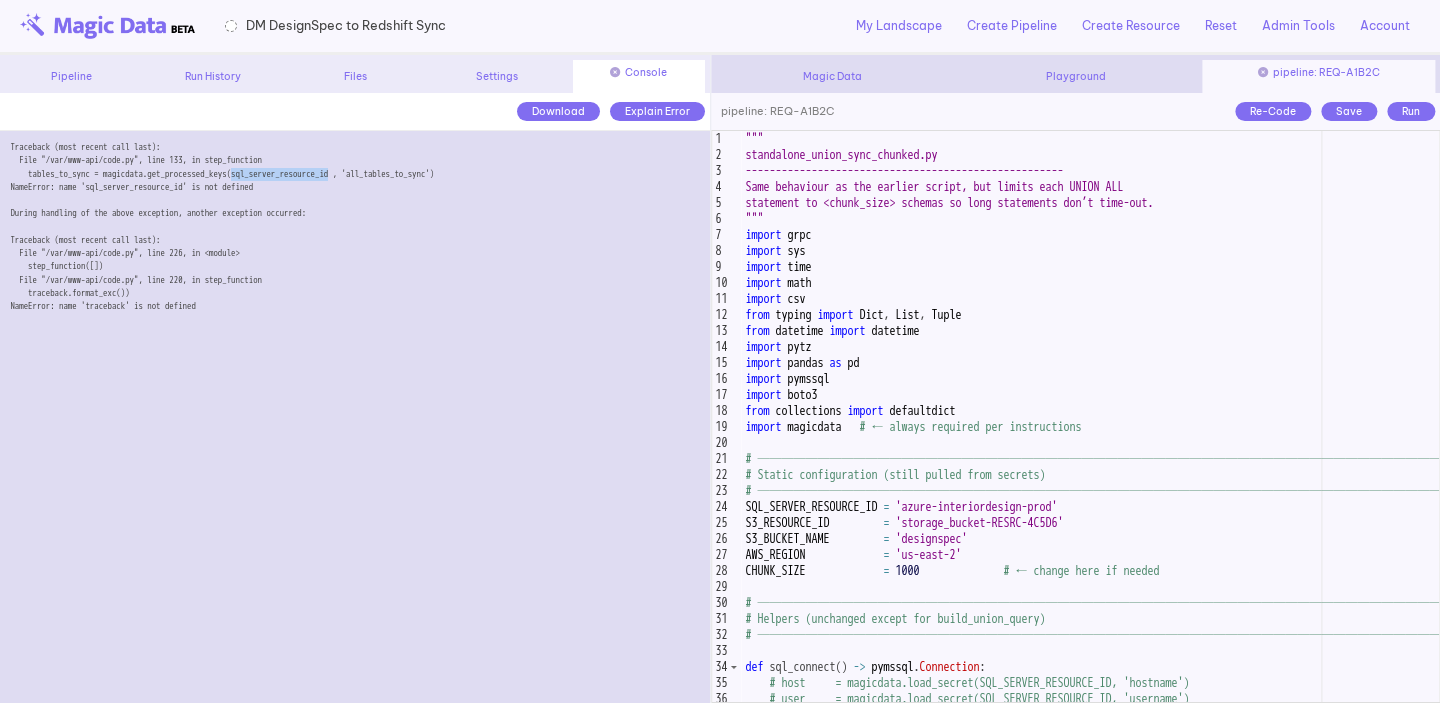click on "Traceback (most recent call last):
File "/var/www-api/code.py", line 133, in step_function
tables_to_sync = magicdata.get_processed_keys(sql_server_resource_id , 'all_tables_to_sync')
NameError: name 'sql_server_resource_id' is not defined
During handling of the above exception, another exception occurred:
Traceback (most recent call last):
File "/var/www-api/code.py", line 226, in <module>
step_function([])
File "/var/www-api/code.py", line 220, in step_function
traceback.format_exc())
NameError: name 'traceback' is not defined" at bounding box center [355, 416] 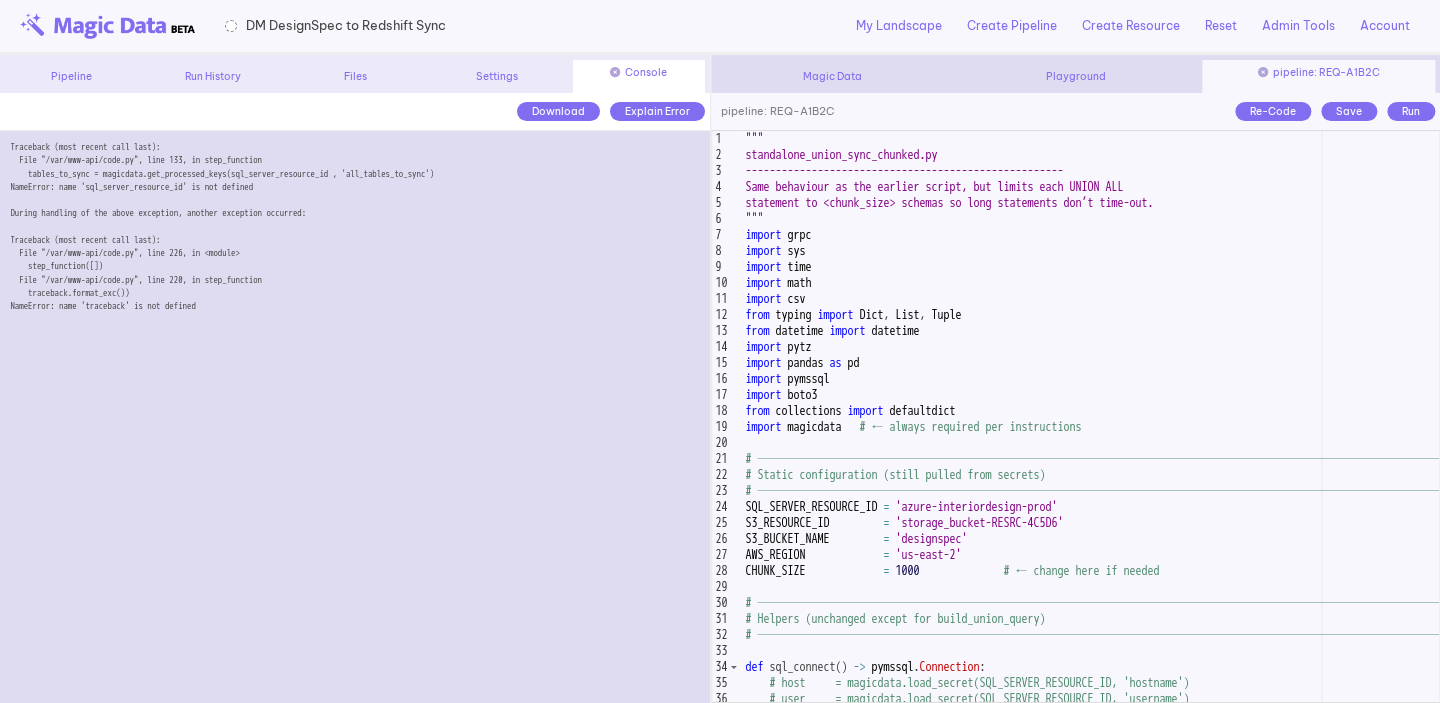 click on """" standalone_union_sync_chunked.py ----------------------------------------------------- Same behaviour as the earlier script, but limits each UNION ALL statement to <chunk_size> schemas so long statements don’t time-out. """ import   grpc import   sys import   time import   math import   csv from   typing   import   Dict ,   List ,   Tuple from   datetime   import   datetime import   pytz import   pandas   as   pd import   pymssql import   boto3 from   collections   import   defaultdict import   magicdata     # ← always required per instructions # ──────────────────────────────────────────────────────────── # Static configuration (still pulled from secrets) # ──────────────────────────────────────────────────────────── SQL_SERVER_RESOURCE_ID   =   S3_RESOURCE_ID =" at bounding box center [1090, 432] 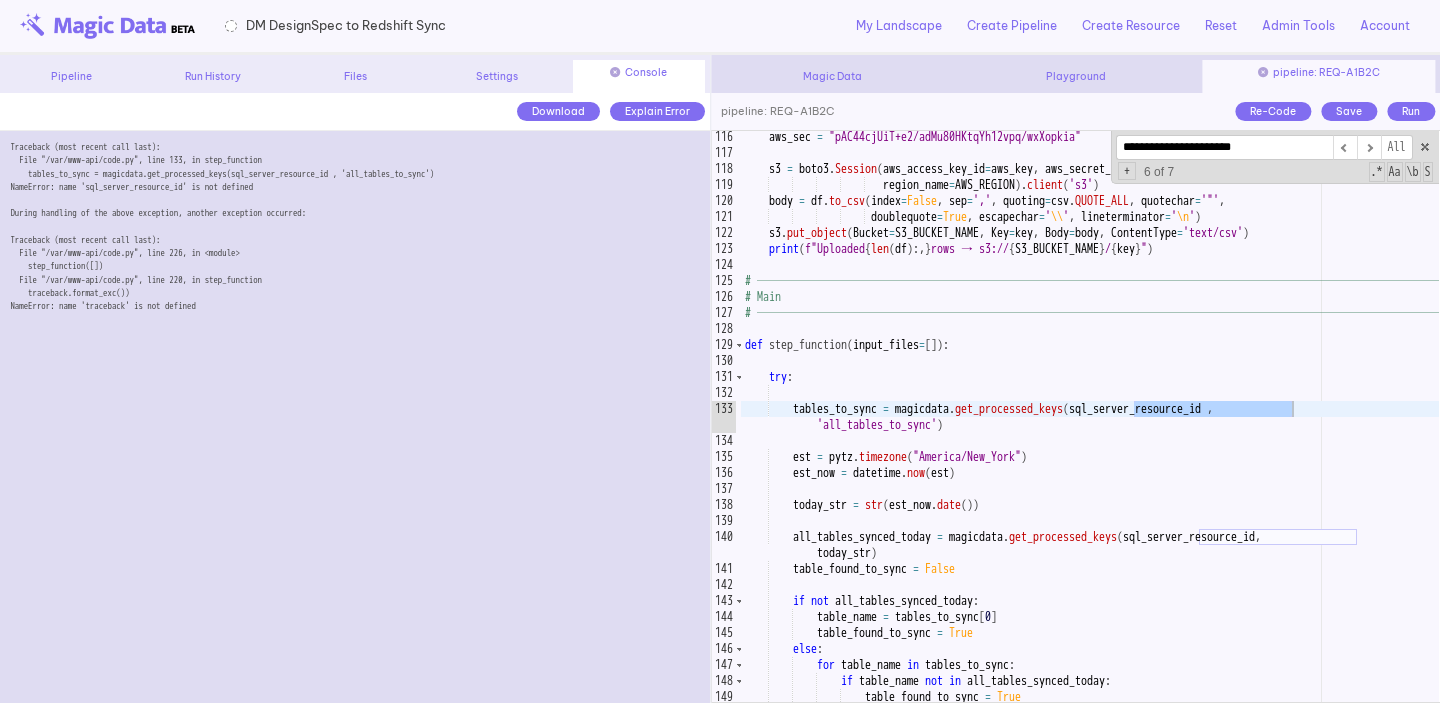 scroll, scrollTop: 1874, scrollLeft: 0, axis: vertical 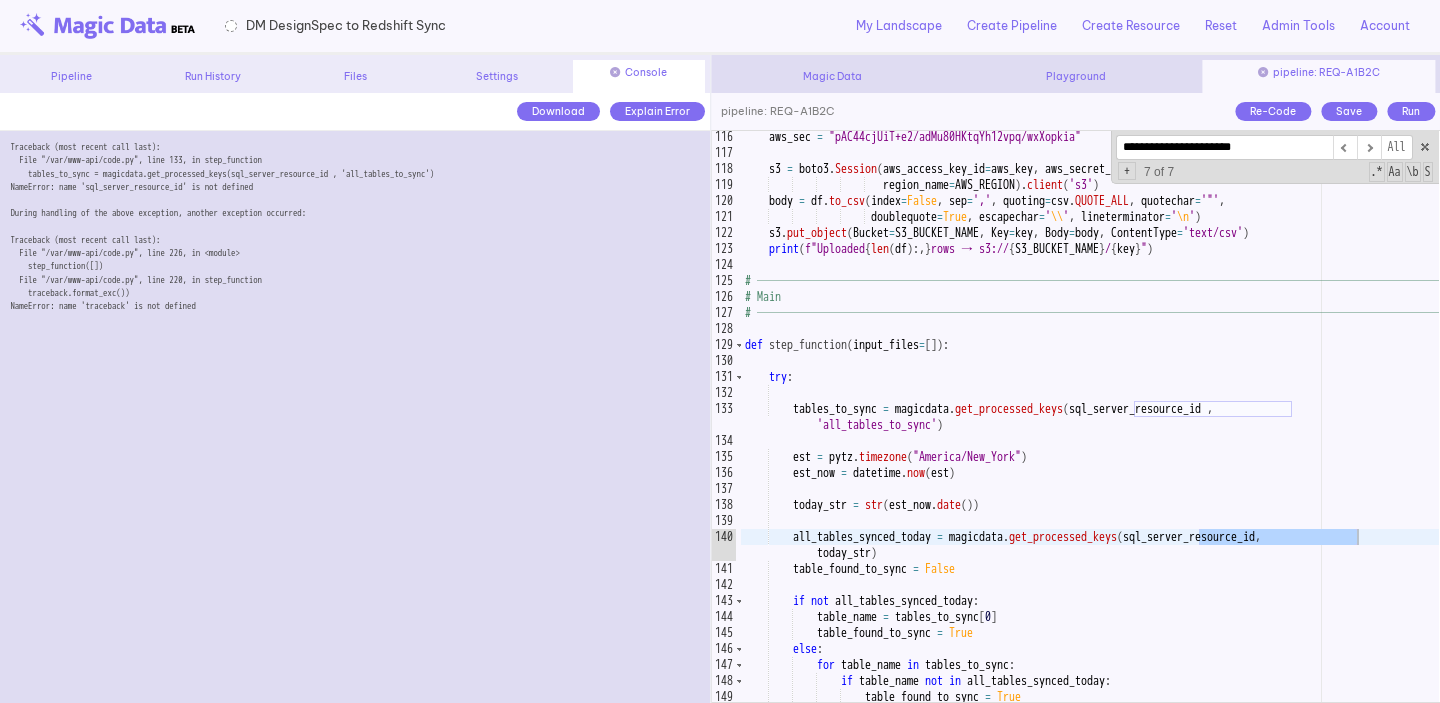 type on "**********" 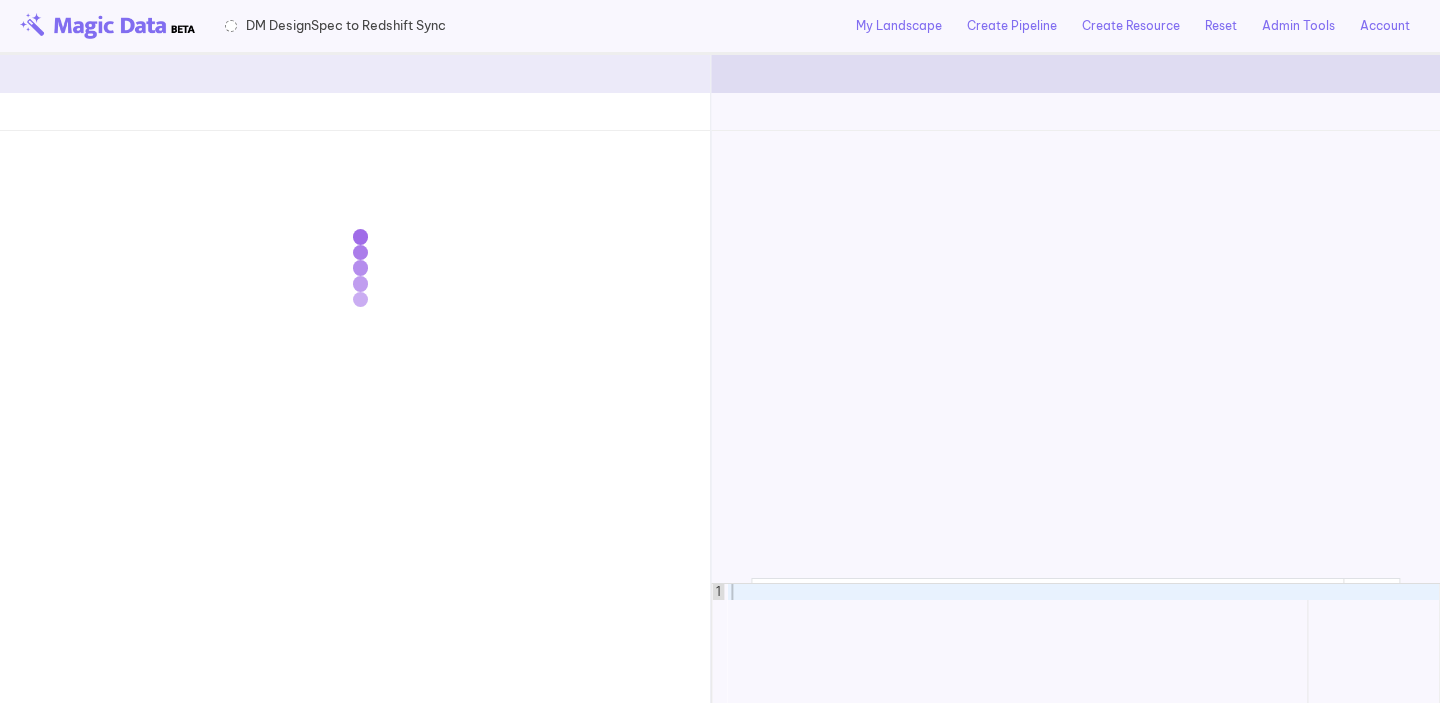 scroll, scrollTop: 0, scrollLeft: 0, axis: both 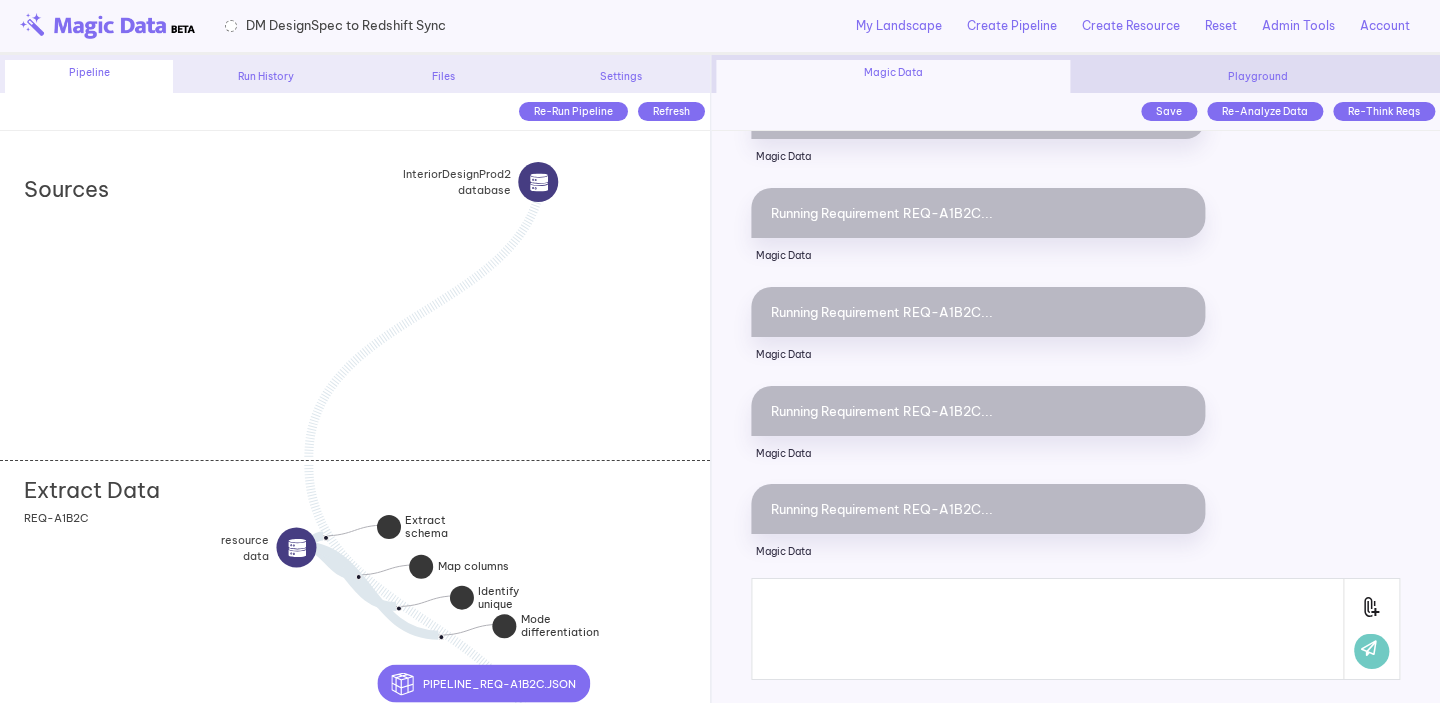 click on "Extract Data add section adding new section REQ-A1B2C" at bounding box center [355, 620] 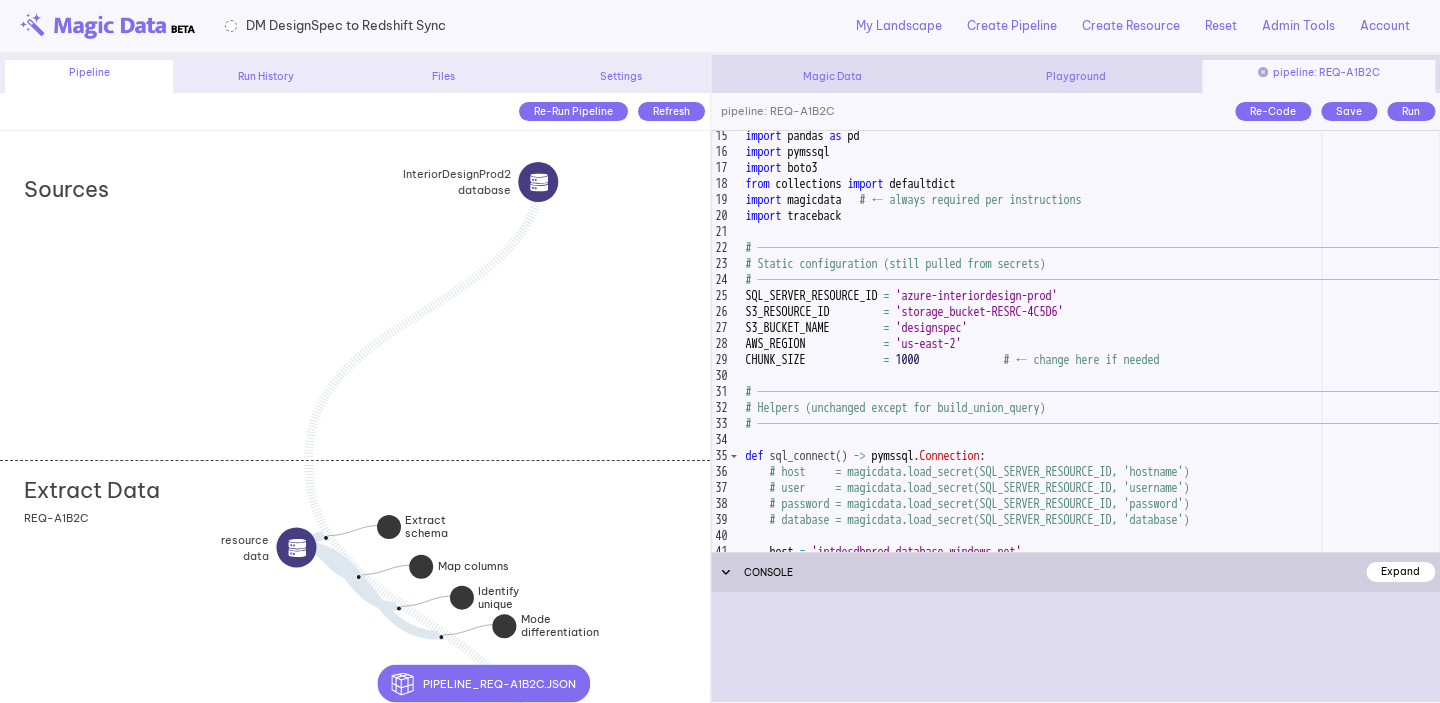 scroll, scrollTop: 226, scrollLeft: 0, axis: vertical 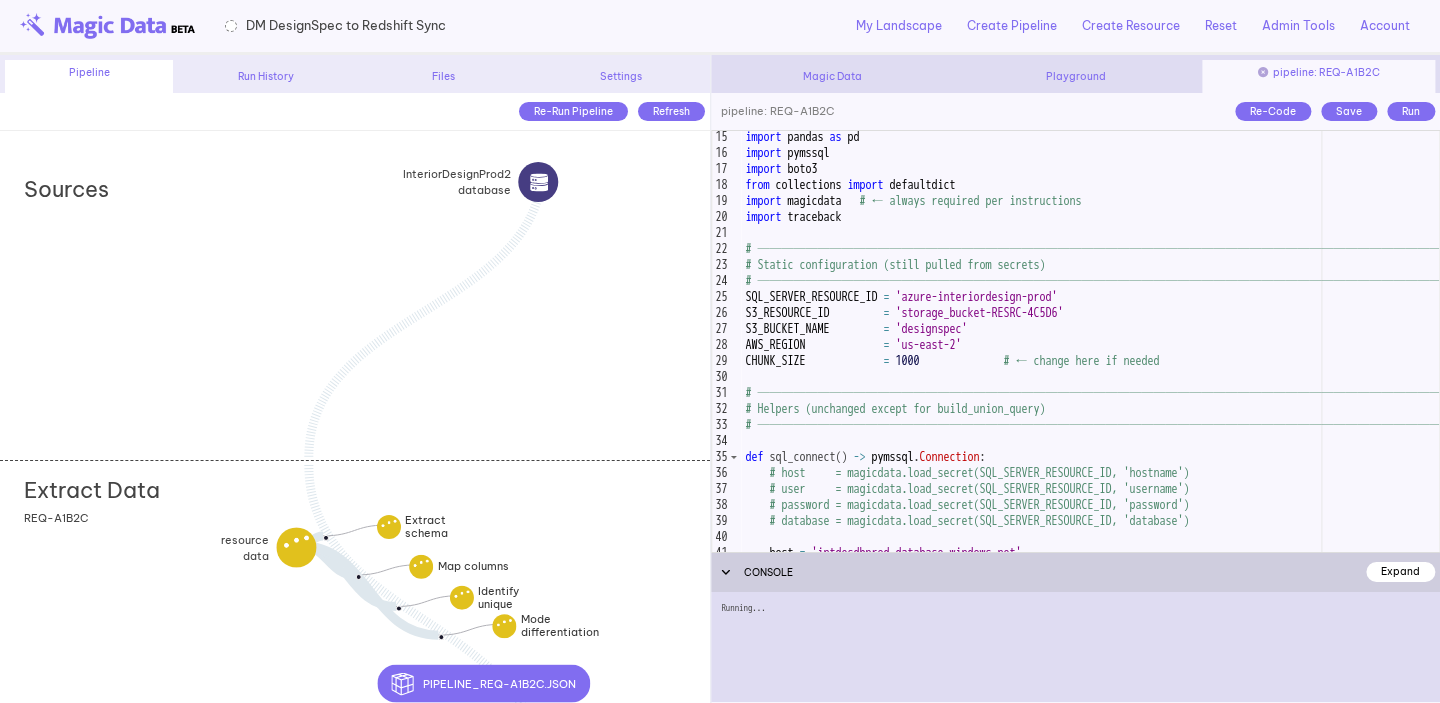 click on "import   pandas   as   pd import   pymssql import   boto3 from   collections   import   defaultdict import   magicdata     # ← always required per instructions import   traceback # ──────────────────────────────────────────────────────────── # Static configuration (still pulled from secrets) # ──────────────────────────────────────────────────────────── SQL_SERVER_RESOURCE_ID   =   'azure-interiordesign-prod' S3_RESOURCE_ID           =   'storage_bucket-RESRC-4C5D6' S3_BUCKET_NAME           =   'designspec' AWS_REGION               =   'us-east-2' CHUNK_SIZE               =   1000                # ← change here if needed # Helpers (unchanged except for build_union_query) def   sql_connect ( )   ->   pymssql . Connection :                          host   =        user" at bounding box center (1090, 355) 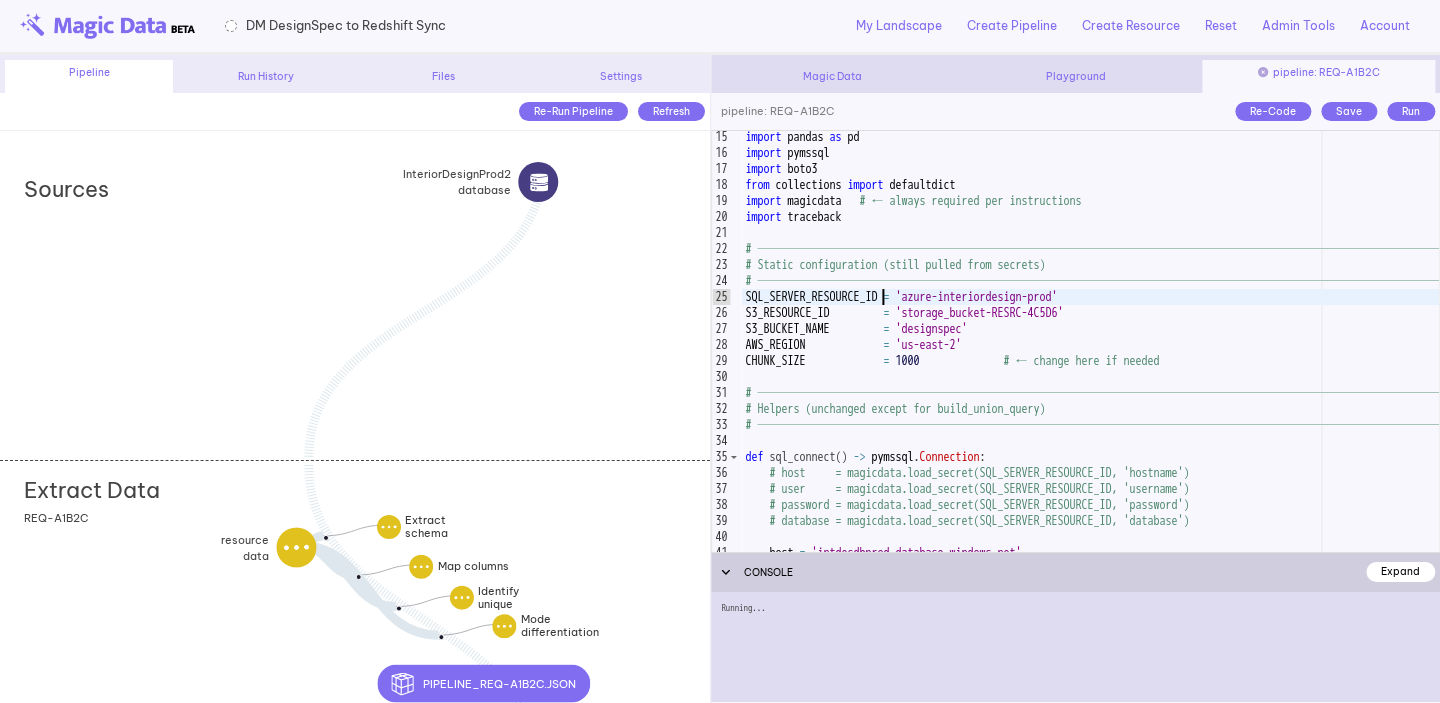 click on "import   pandas   as   pd import   pymssql import   boto3 from   collections   import   defaultdict import   magicdata     # ← always required per instructions import   traceback # ──────────────────────────────────────────────────────────── # Static configuration (still pulled from secrets) # ──────────────────────────────────────────────────────────── SQL_SERVER_RESOURCE_ID   =   'azure-interiordesign-prod' S3_RESOURCE_ID           =   'storage_bucket-RESRC-4C5D6' S3_BUCKET_NAME           =   'designspec' AWS_REGION               =   'us-east-2' CHUNK_SIZE               =   1000                # ← change here if needed # Helpers (unchanged except for build_union_query) def   sql_connect ( )   ->   pymssql . Connection :                          host   =        user" at bounding box center (1090, 355) 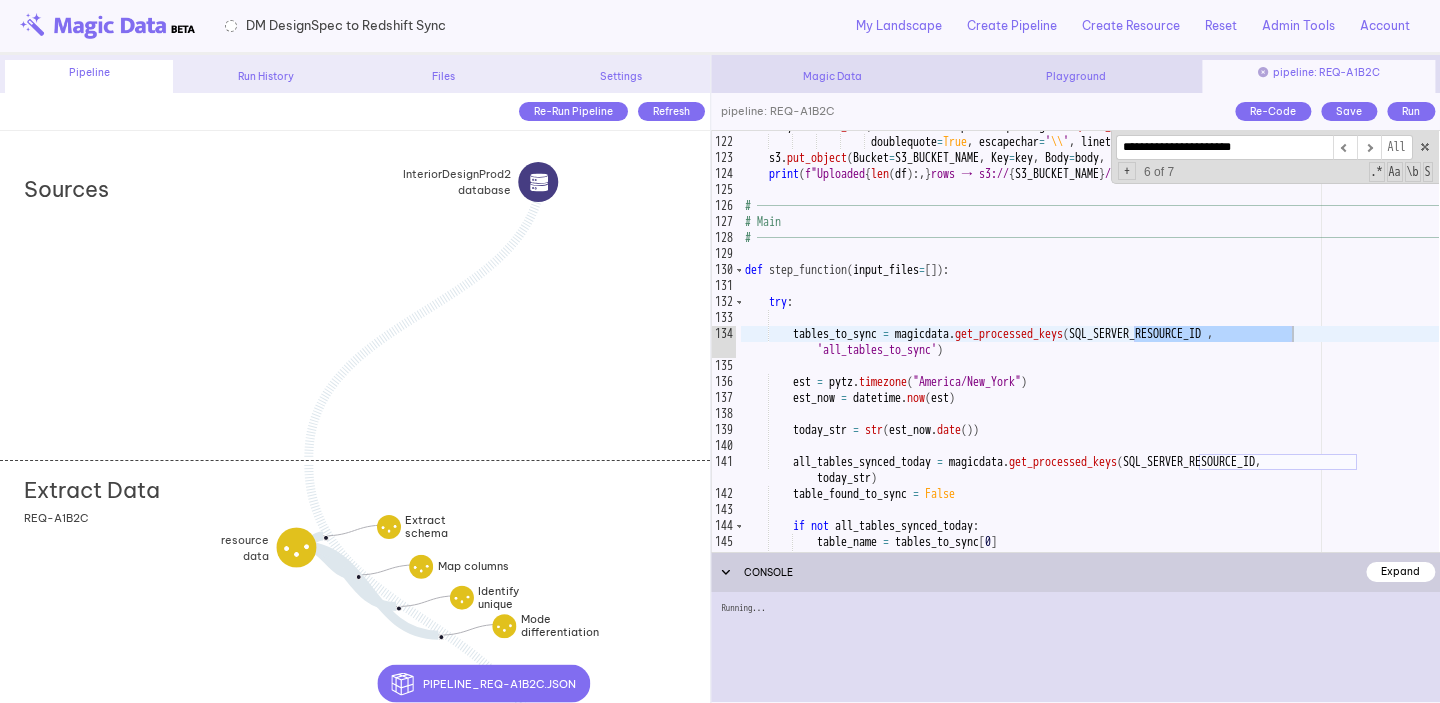 scroll, scrollTop: 1965, scrollLeft: 0, axis: vertical 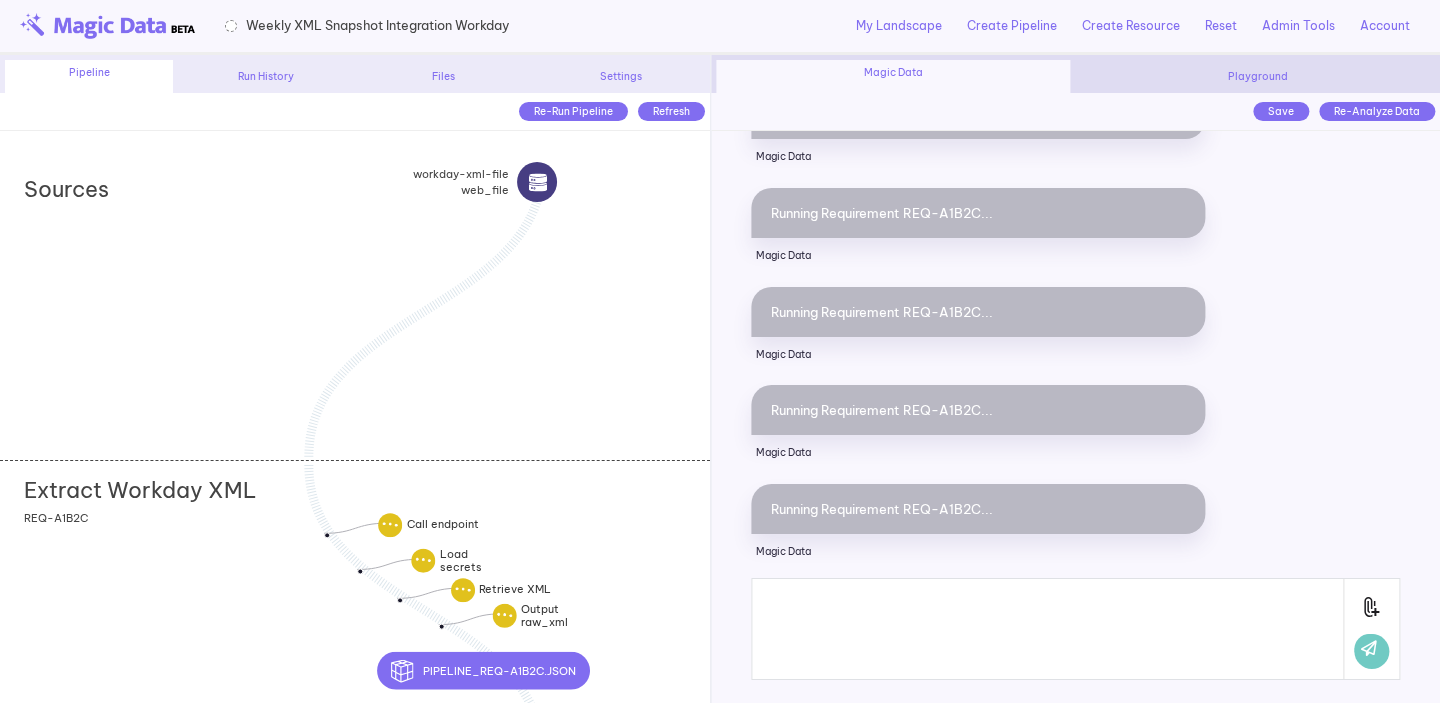 click at bounding box center [537, 182] 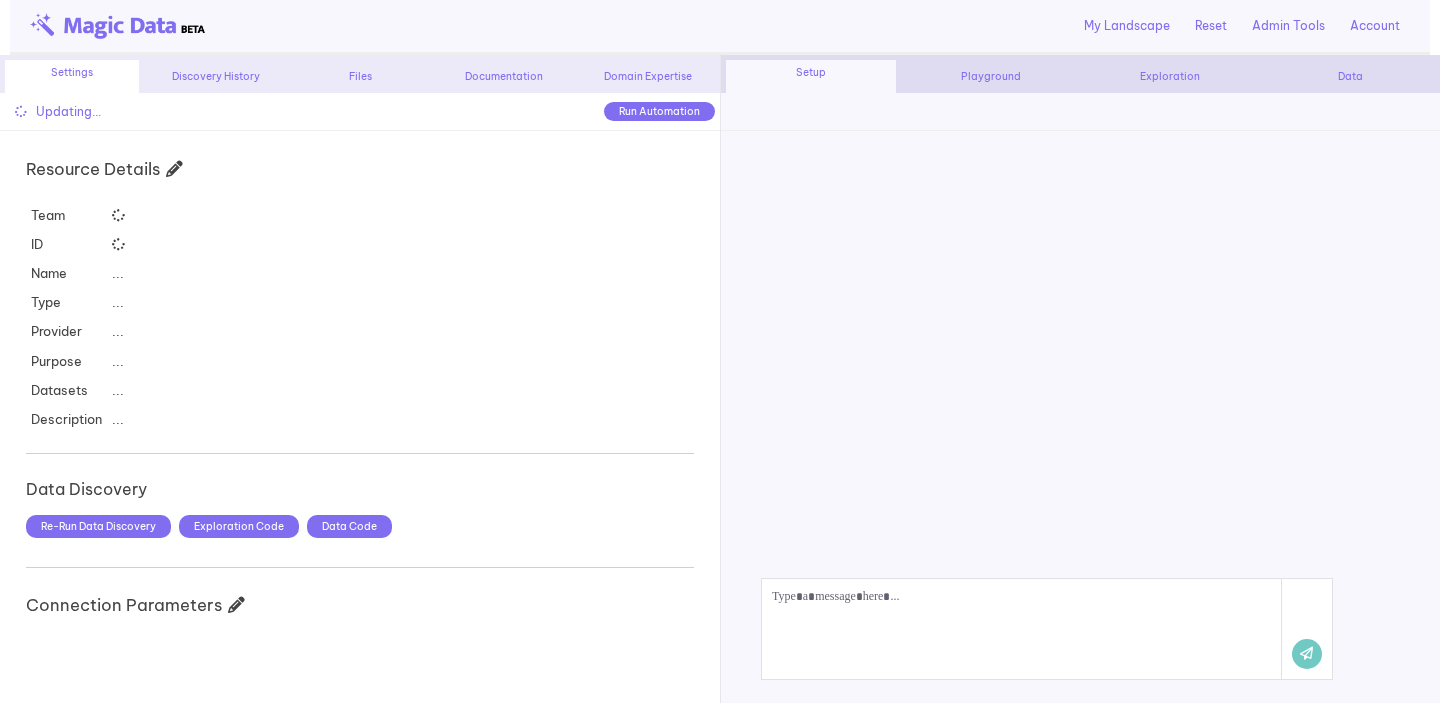 scroll, scrollTop: 0, scrollLeft: 0, axis: both 